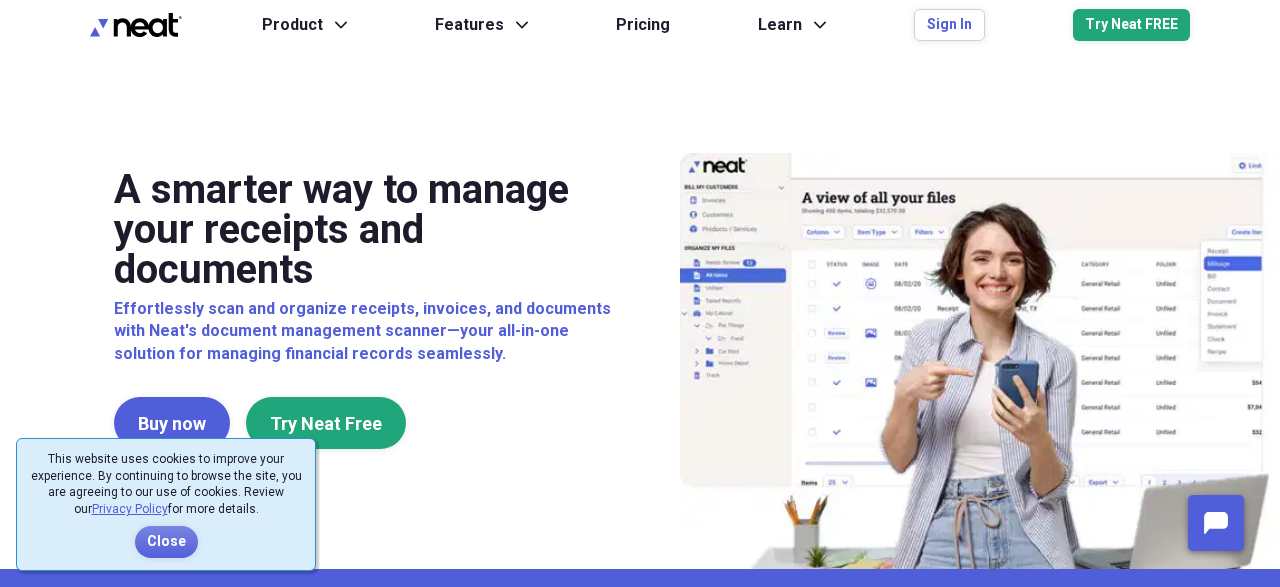 scroll, scrollTop: 0, scrollLeft: 0, axis: both 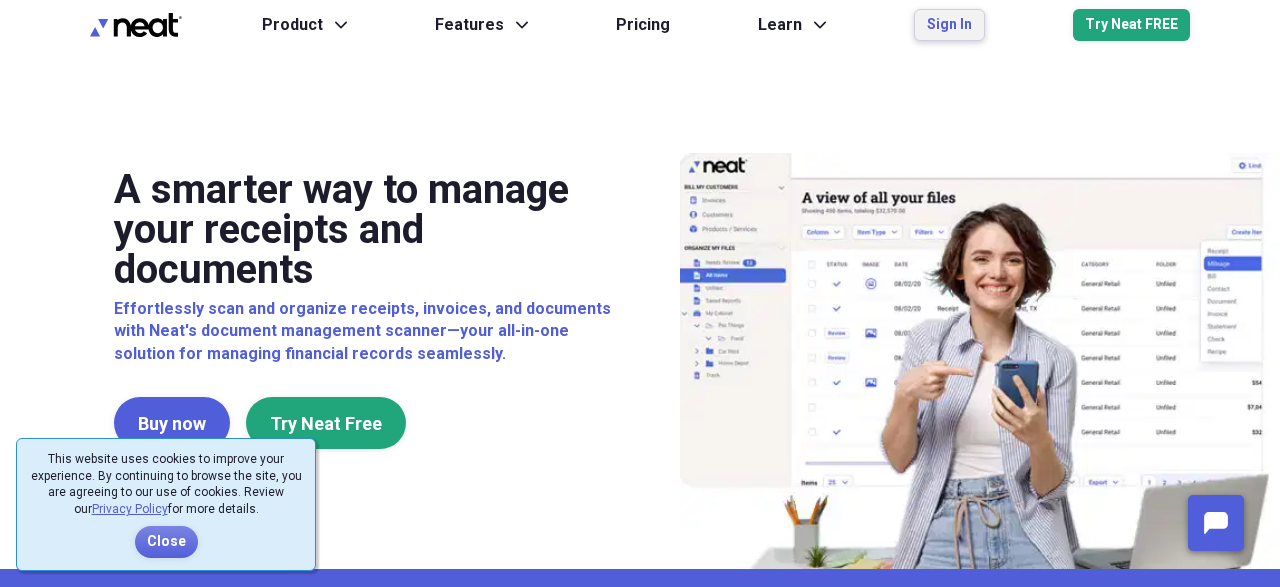 click on "Sign In" at bounding box center [949, 25] 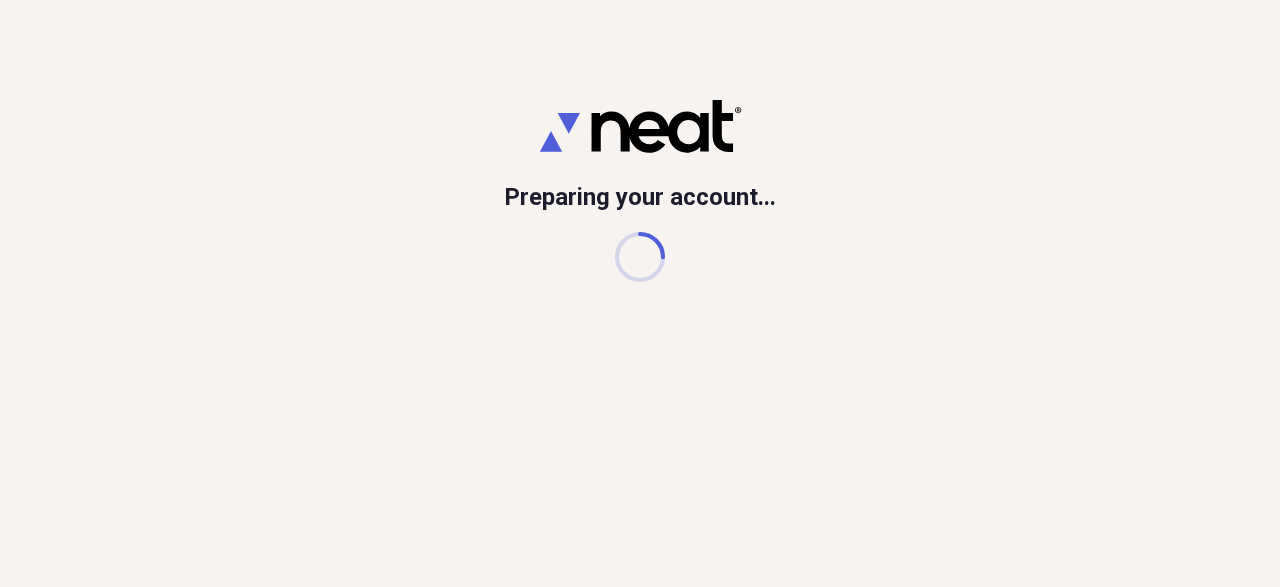 scroll, scrollTop: 0, scrollLeft: 0, axis: both 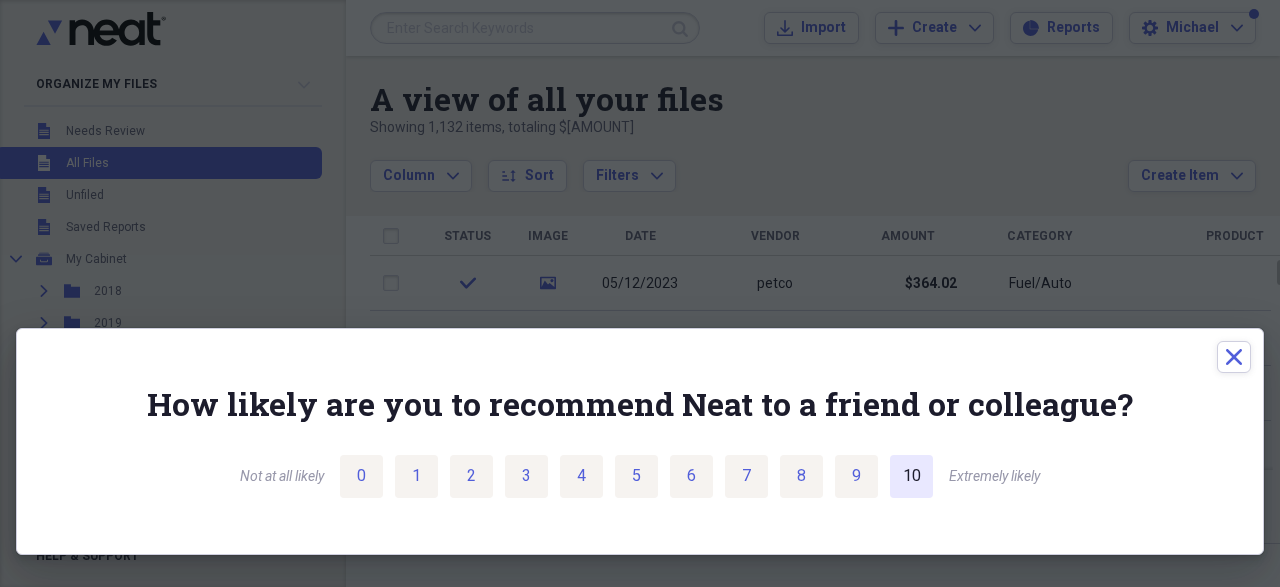 click on "10" at bounding box center (912, 476) 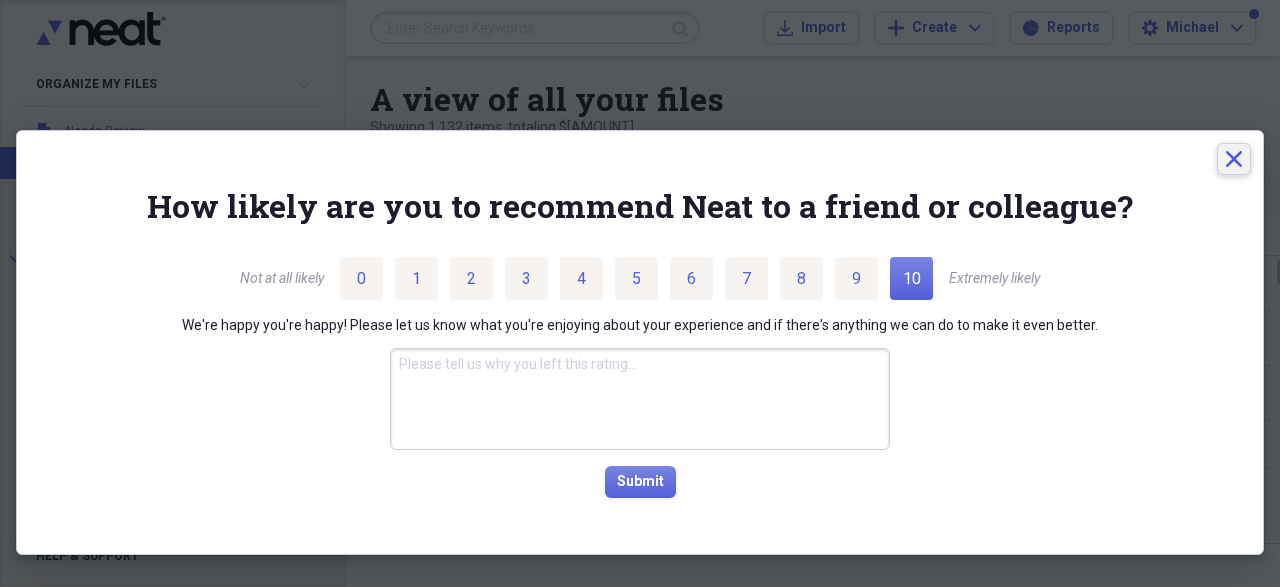 click 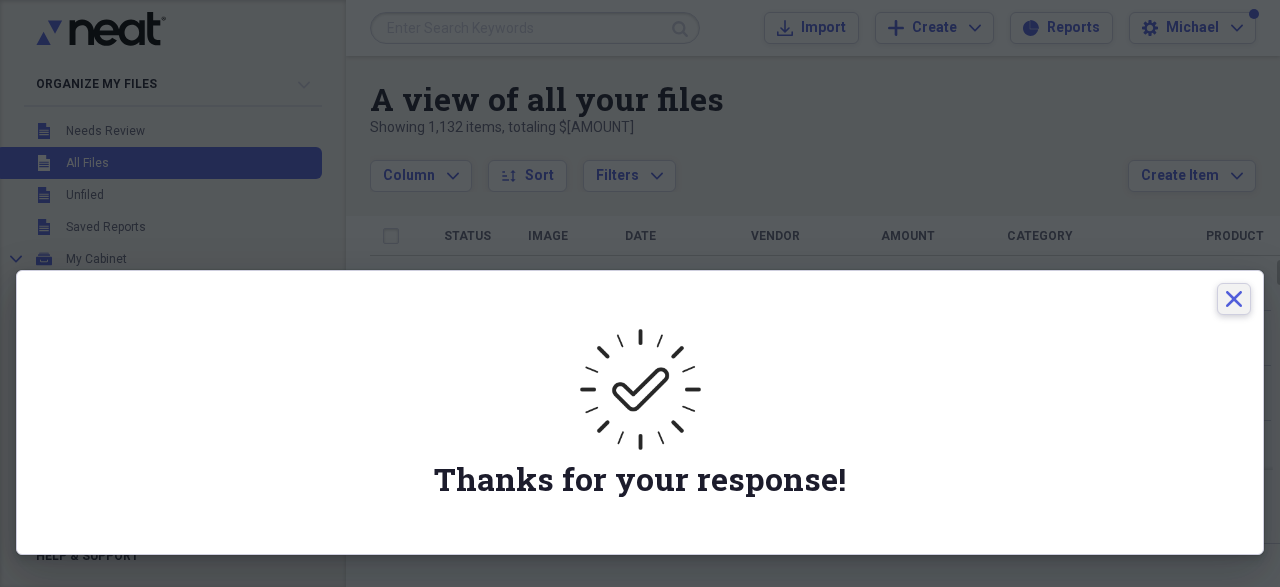 click 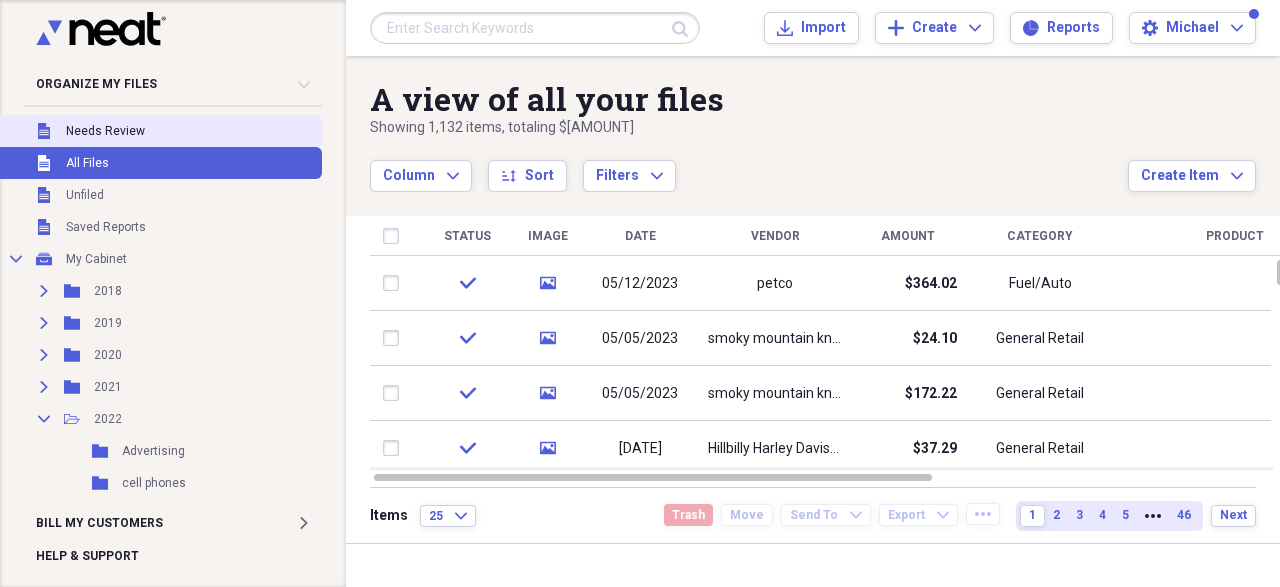 click on "Unfiled Needs Review" at bounding box center (159, 131) 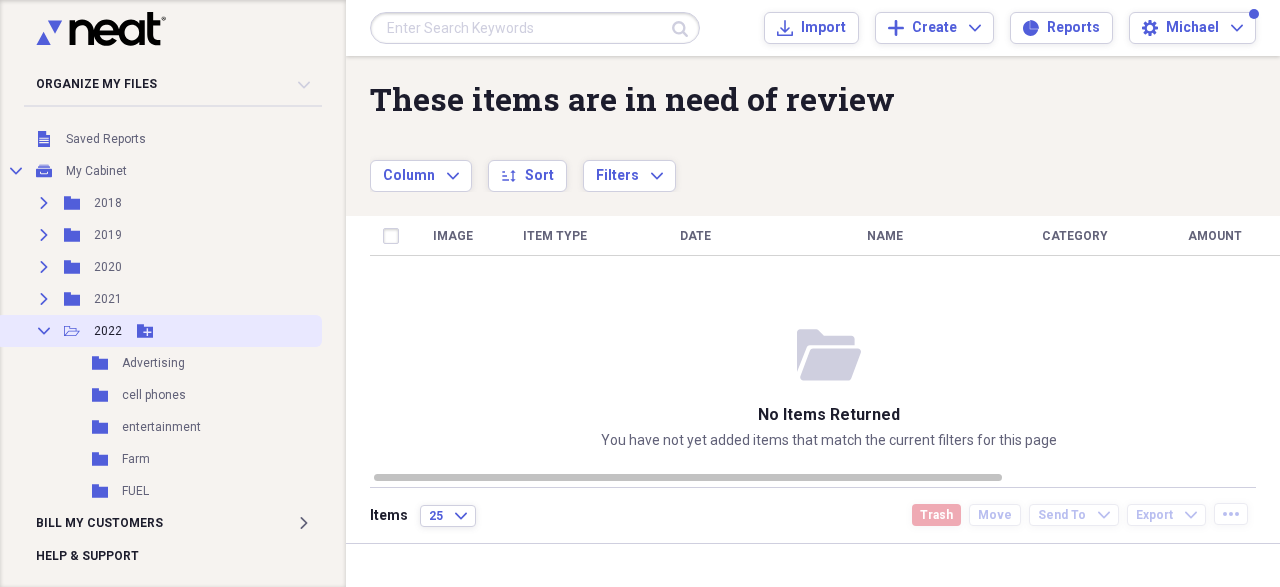 scroll, scrollTop: 176, scrollLeft: 0, axis: vertical 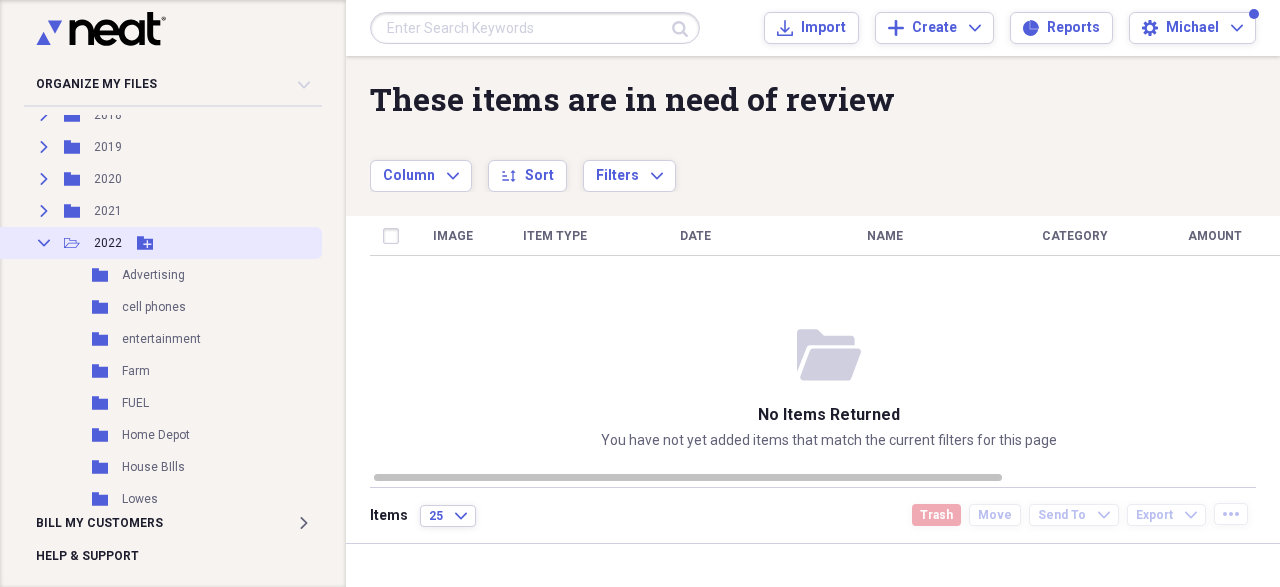 click on "Collapse" 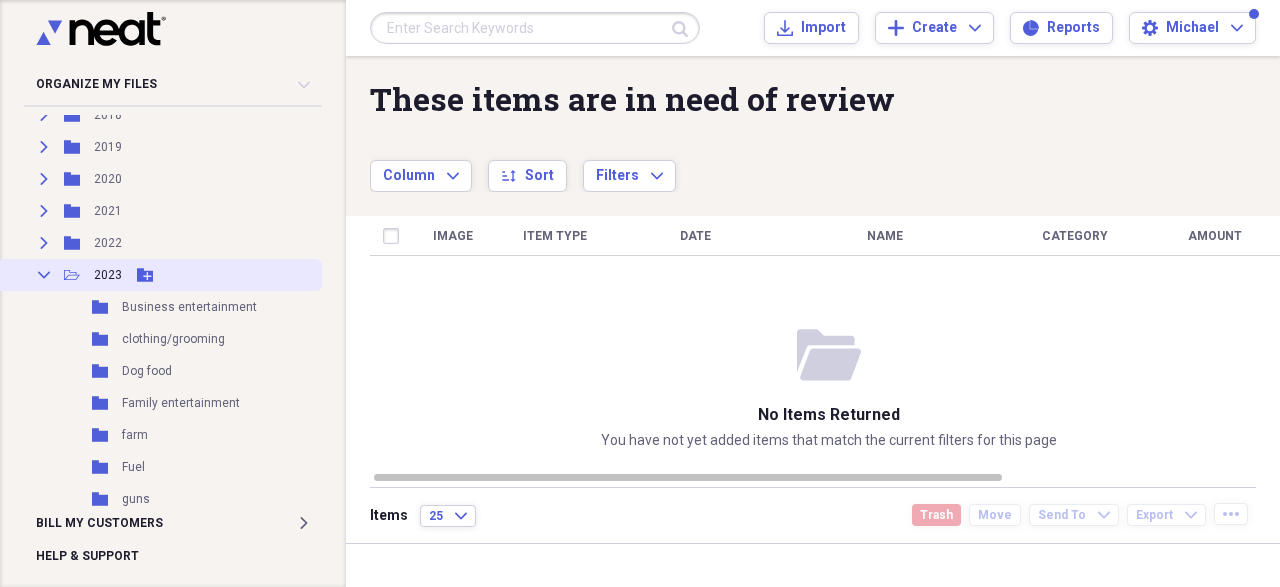 click on "Collapse" 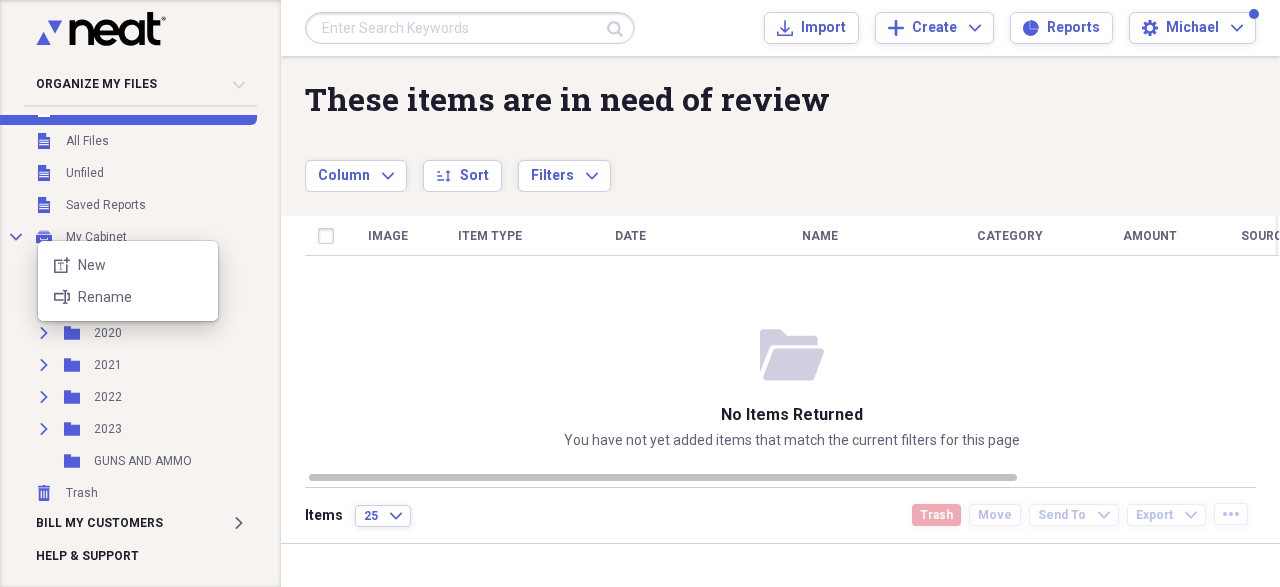 click on "Organize My Files Collapse Unfiled Needs Review Unfiled All Files Unfiled Unfiled Unfiled Saved Reports Collapse My Cabinet My Cabinet Add Folder Expand Folder 2018 Add Folder Expand Folder 2019 Add Folder Expand Folder 2020 Add Folder Expand Folder 2021 Add Folder Expand Folder 2022 Add Folder Expand Folder 2023 Add Folder Folder GUNS AND AMMO Add Folder Trash Trash Bill My Customers Expand Help & Support Submit Import Import Add Create Expand Reports Reports Settings [FIRST] Expand These items are in need of review Showing 0 items Column Expand sort Sort Filters Expand Create Item Expand Image Item Type Date Name Category Amount Source Date Added chevron-down Folder folder-open No items returned You have not yet added items that match the current filters for this page Items 25 Expand Trash Move Send To Expand Export Expand more new-textbox New rename Rename" at bounding box center [640, 293] 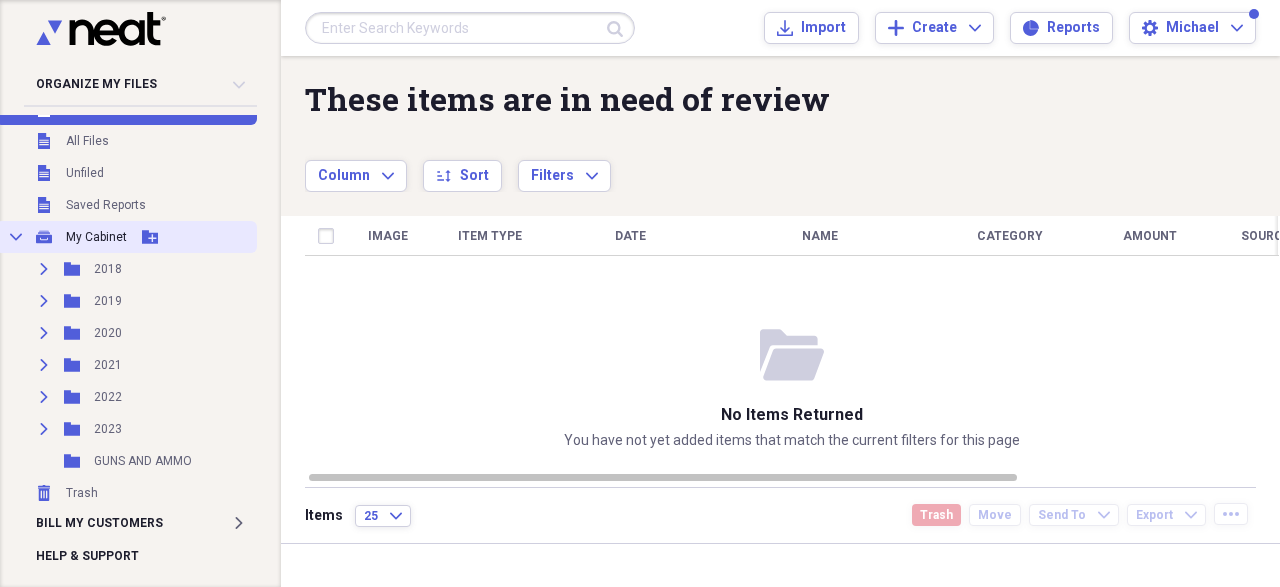 click 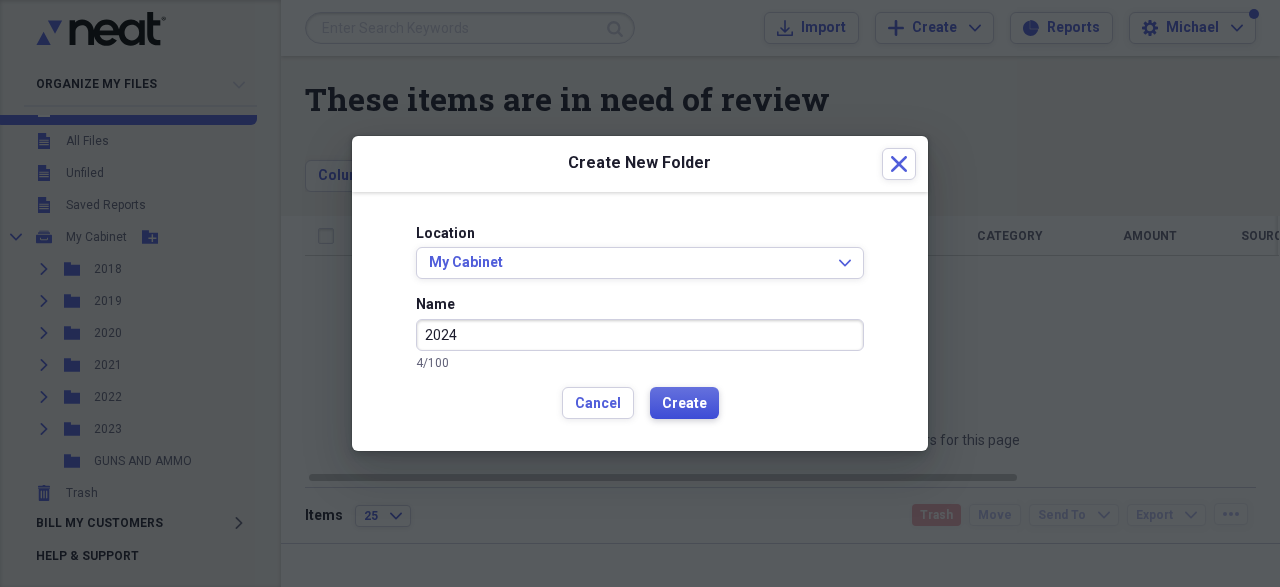 type on "2024" 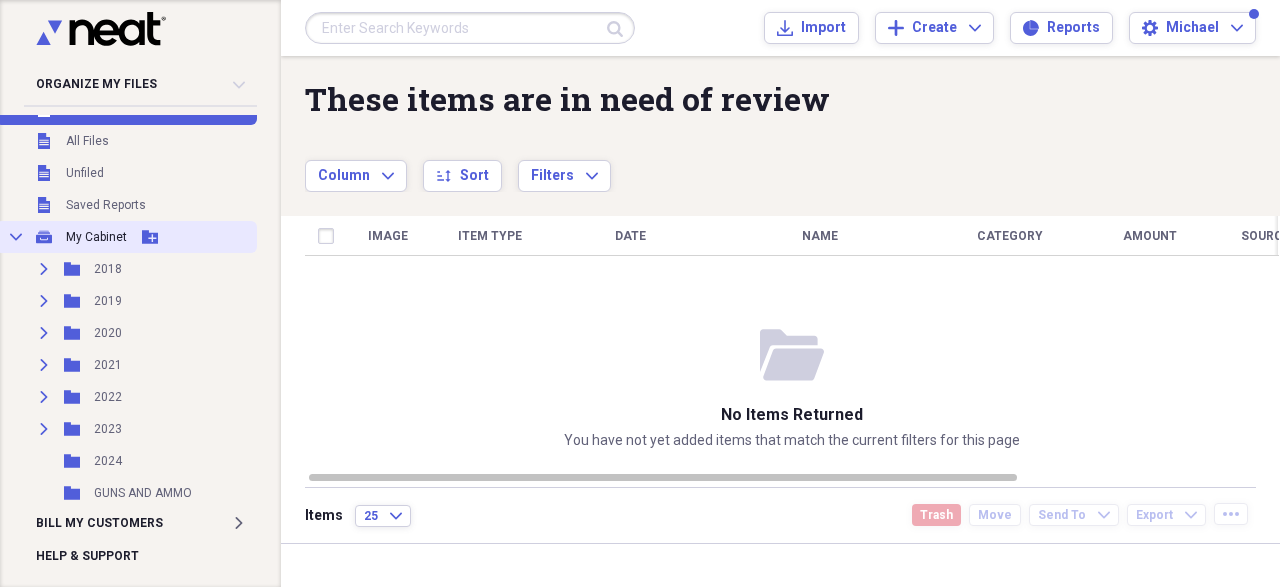click 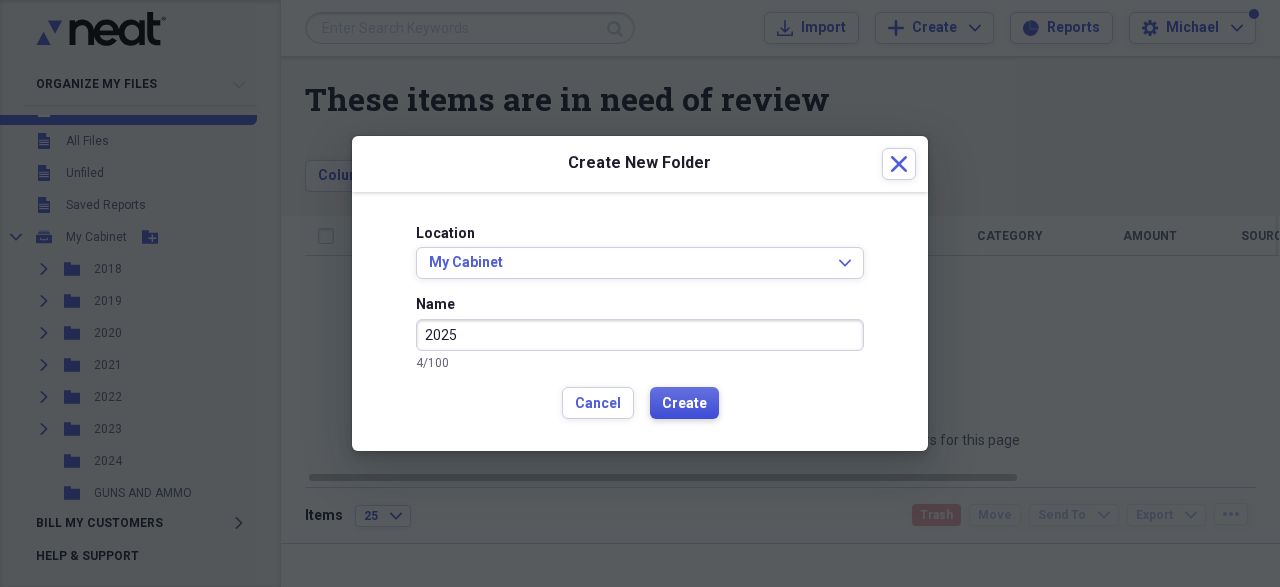 type on "2025" 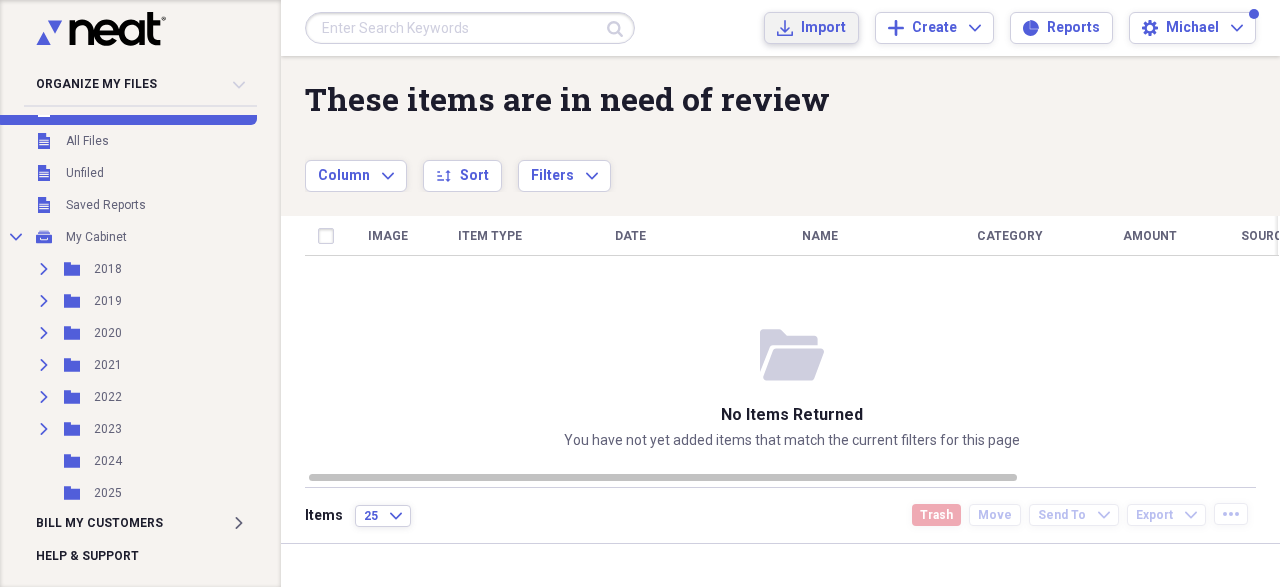 click on "Import" 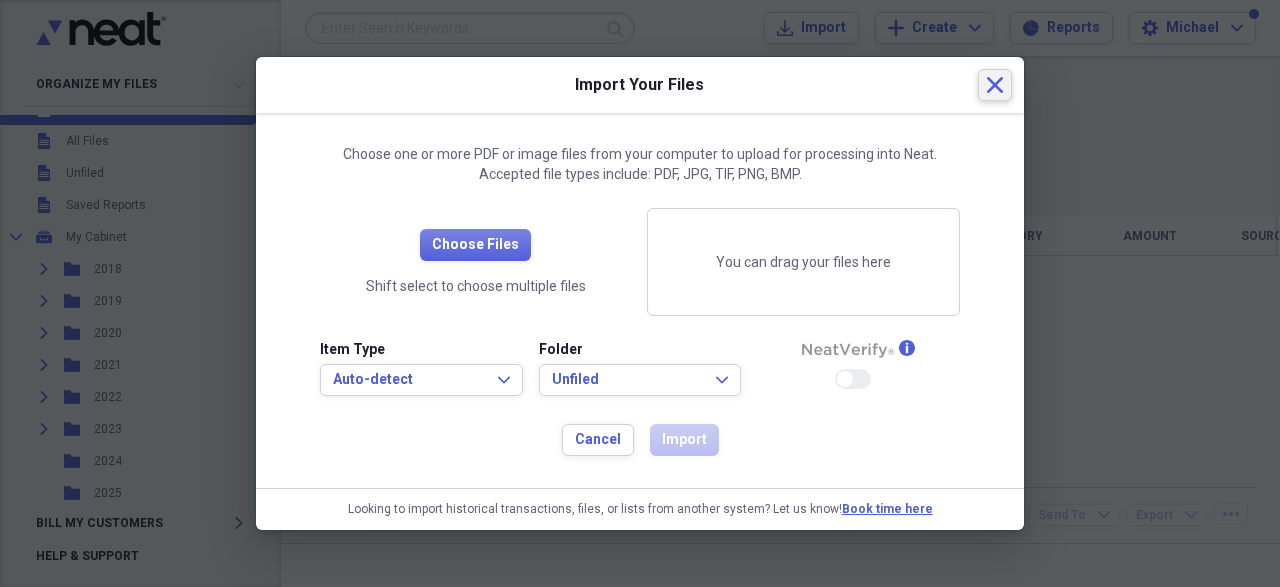 click 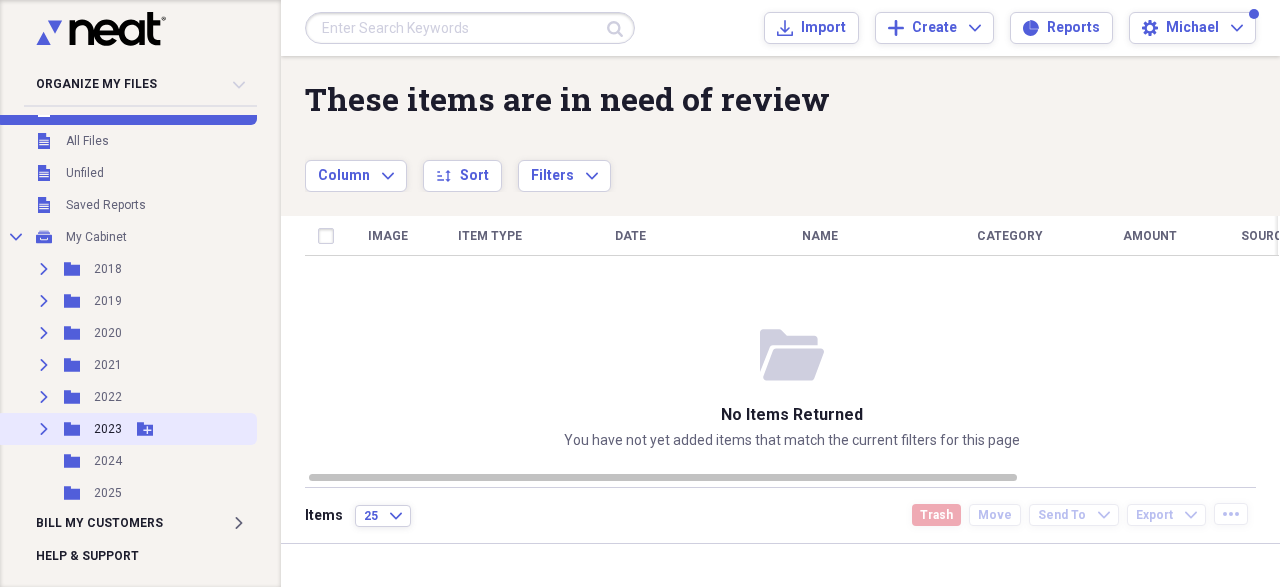 click on "2023" at bounding box center [108, 429] 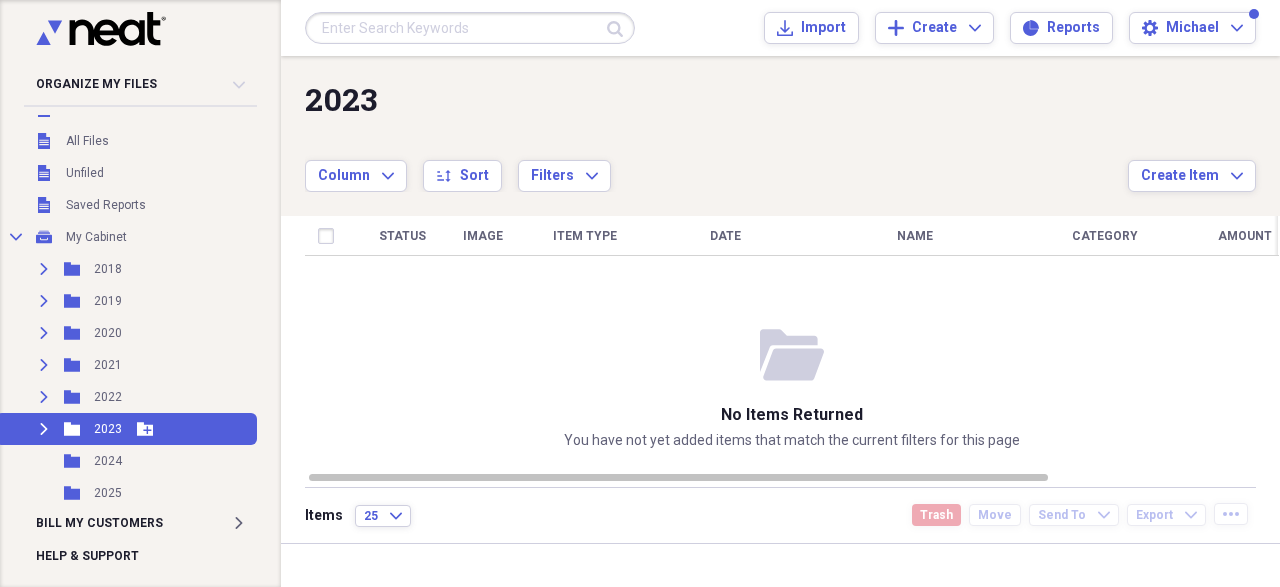 click on "Expand" 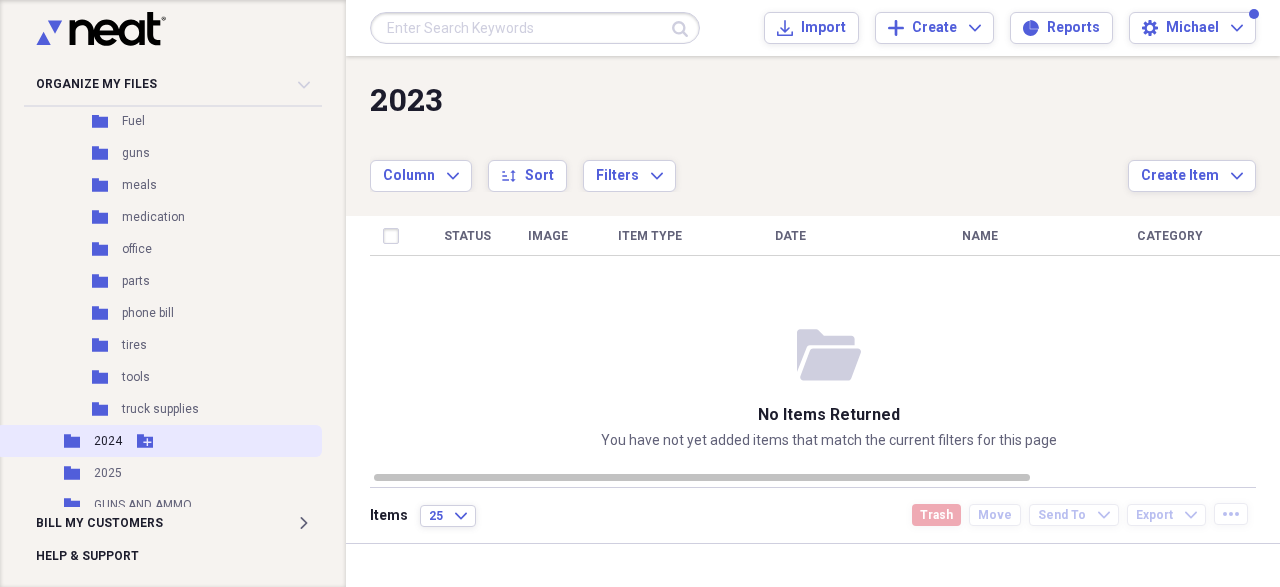 scroll, scrollTop: 550, scrollLeft: 0, axis: vertical 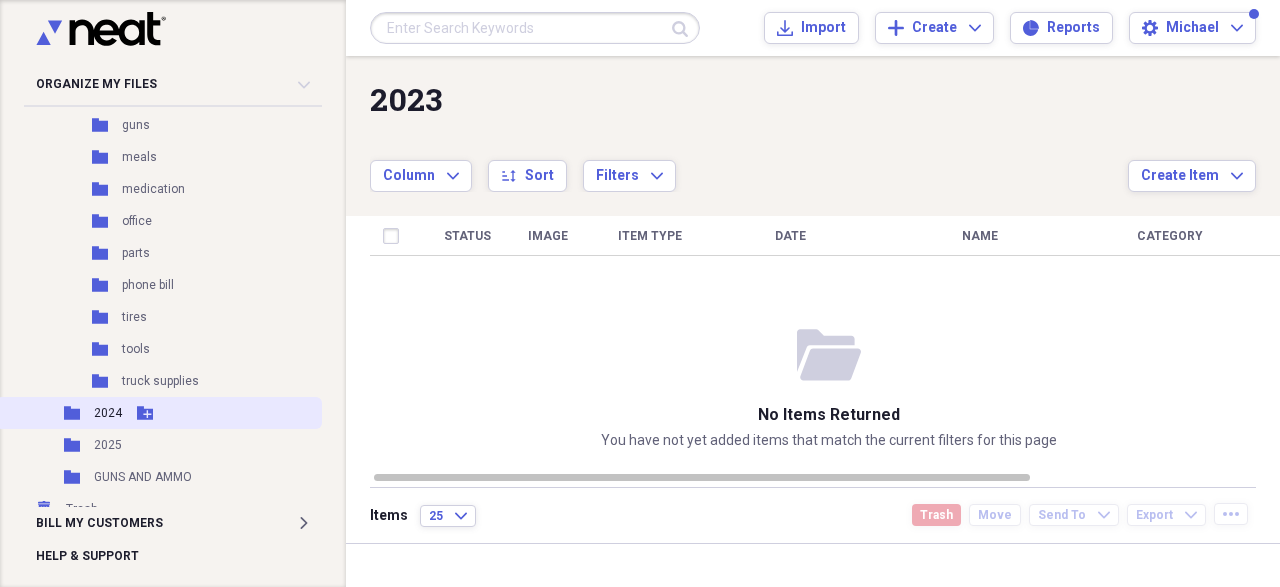 click 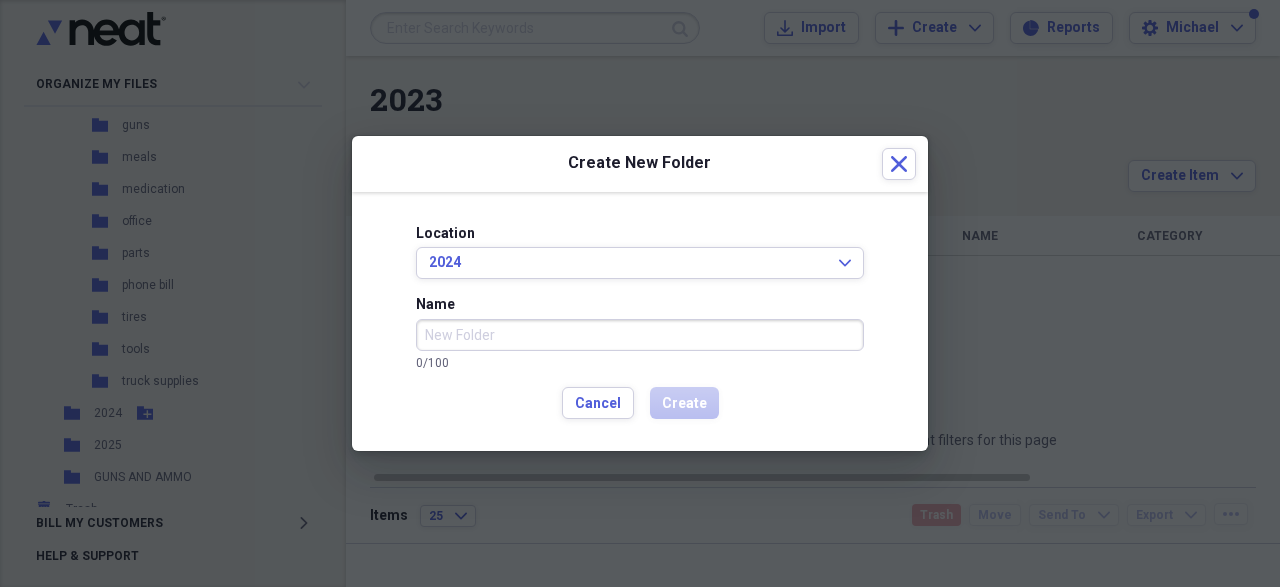 click on "Name" at bounding box center (640, 335) 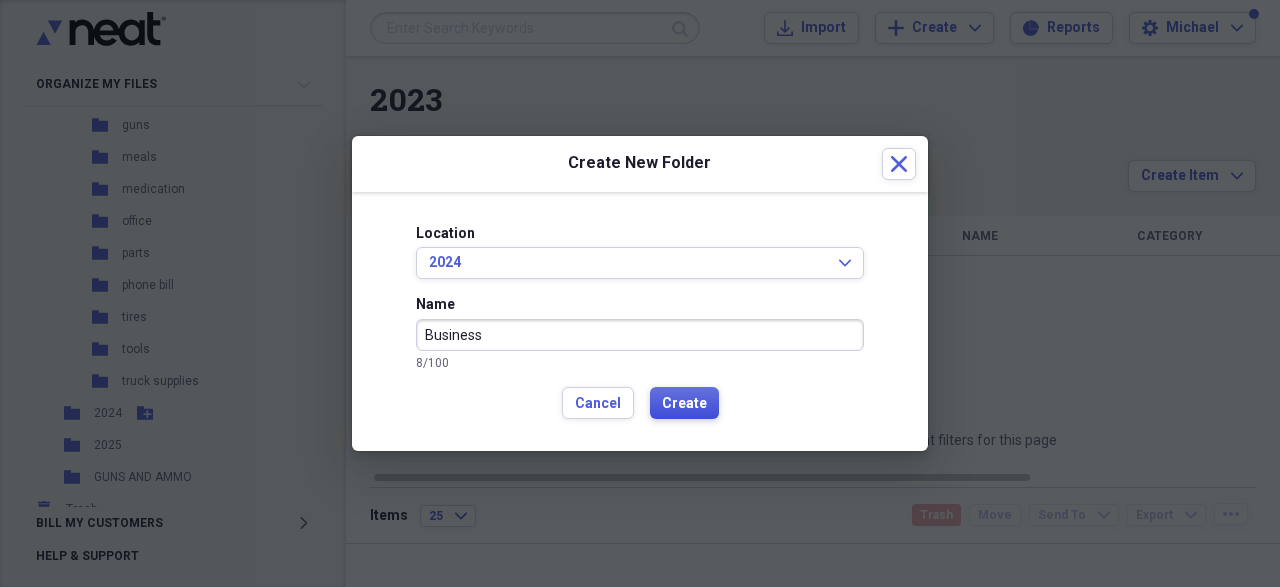 type on "Business" 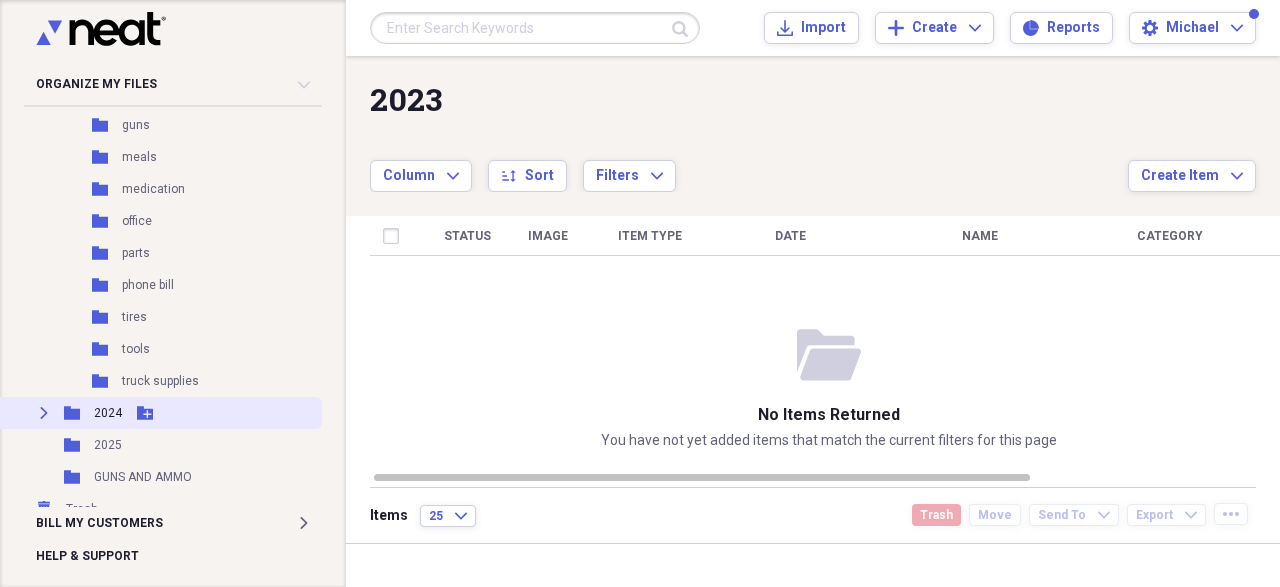 click on "Add Folder" 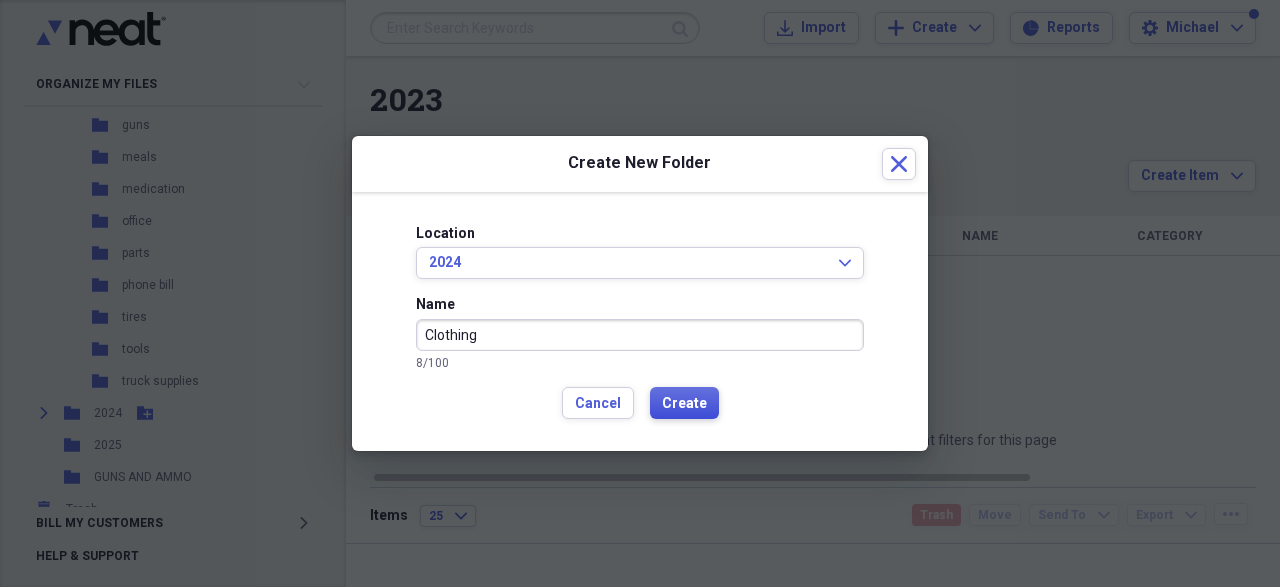 type on "Clothing" 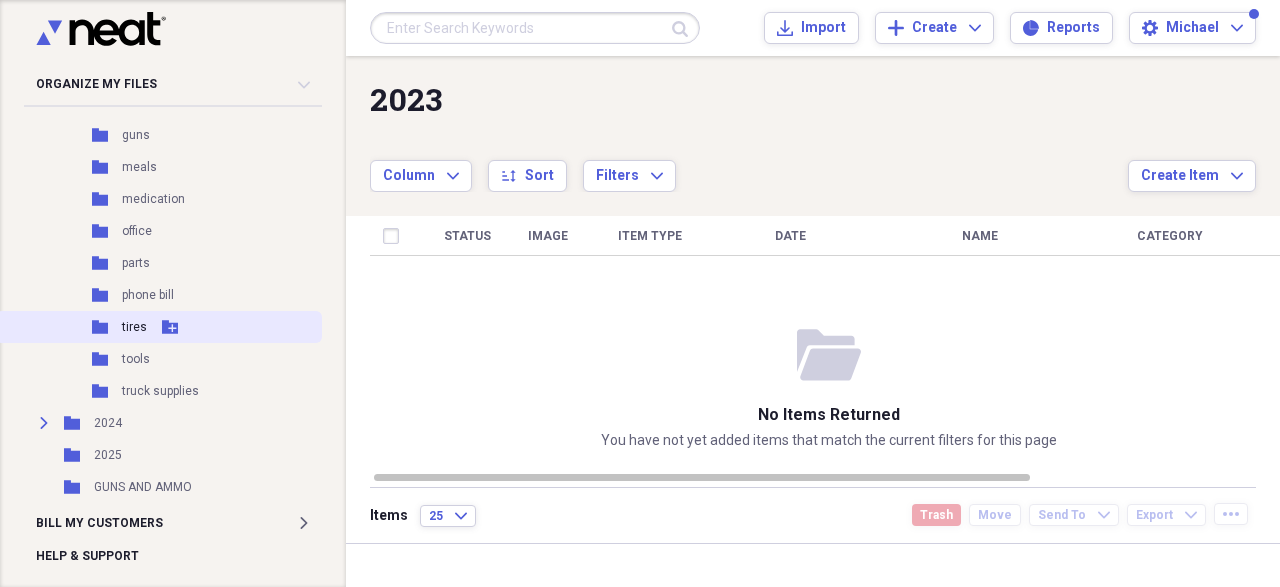 scroll, scrollTop: 550, scrollLeft: 0, axis: vertical 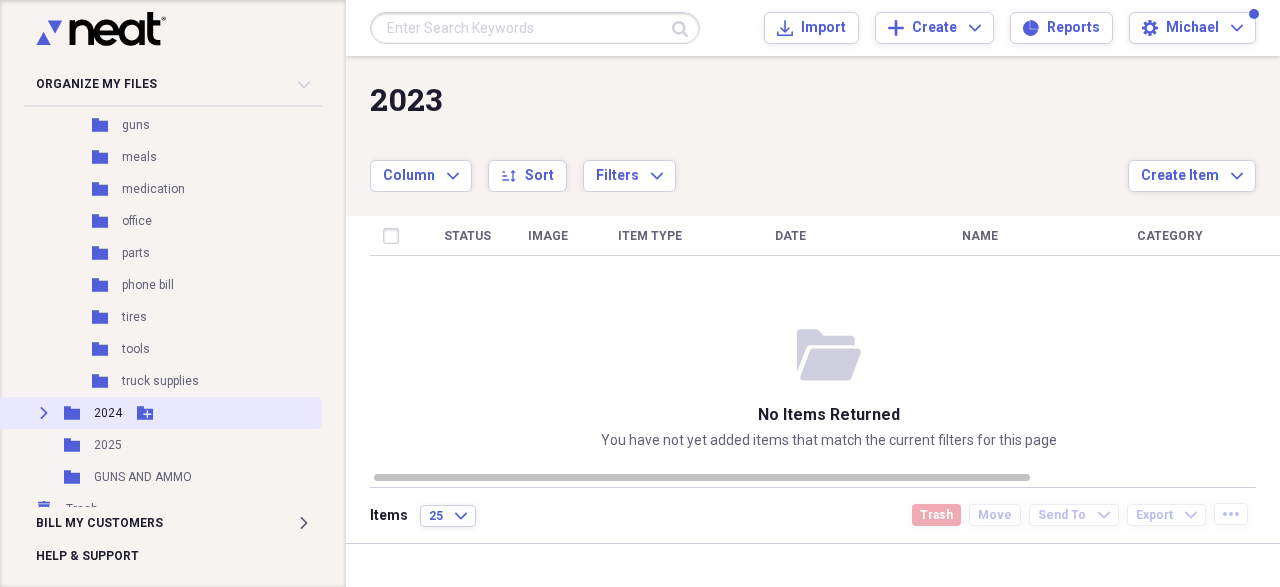click 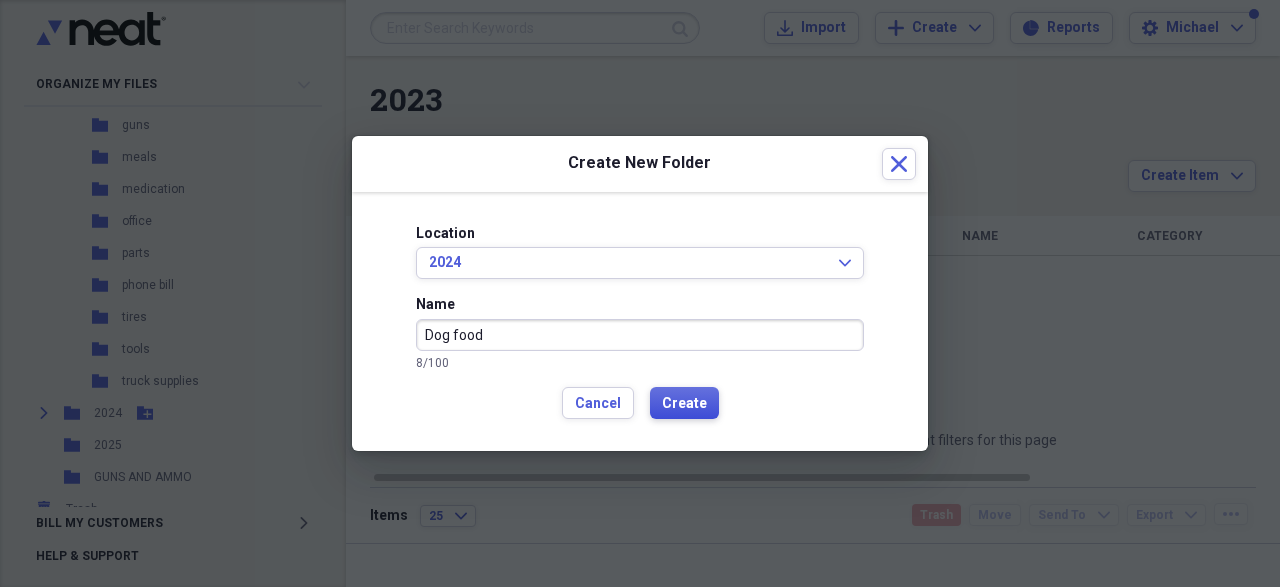 type on "Dog food" 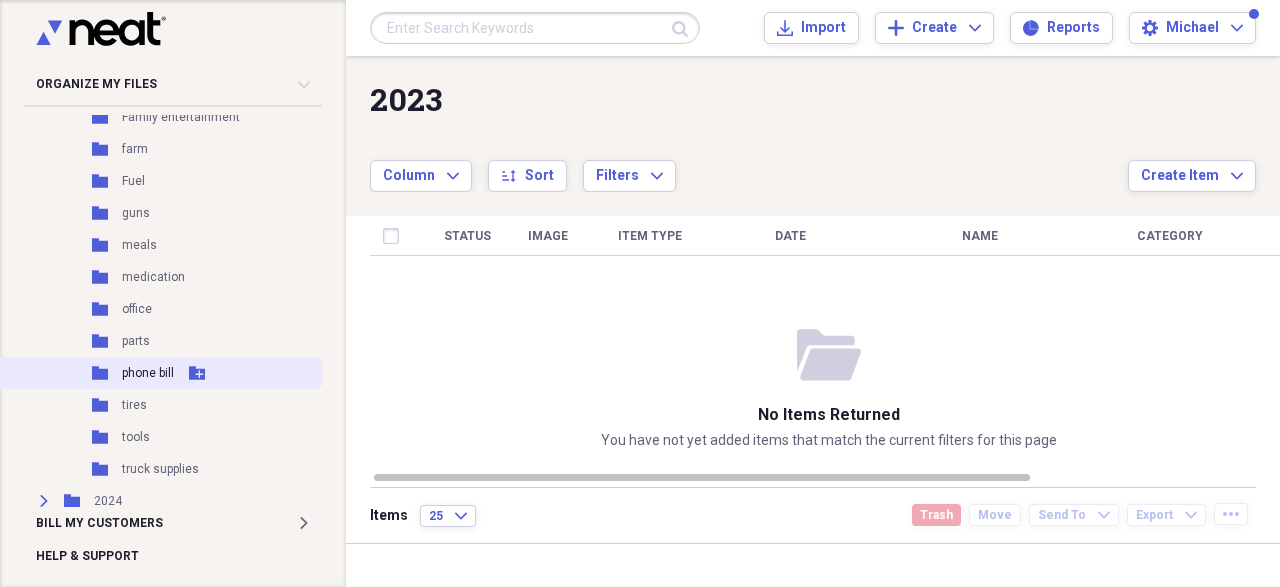 scroll, scrollTop: 550, scrollLeft: 0, axis: vertical 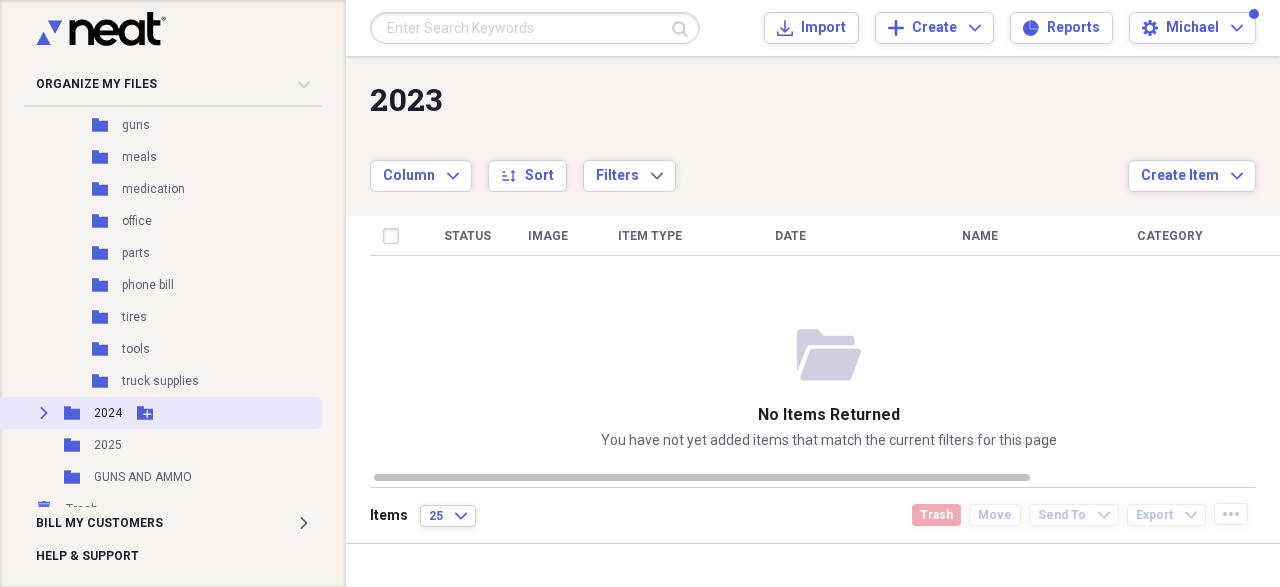click 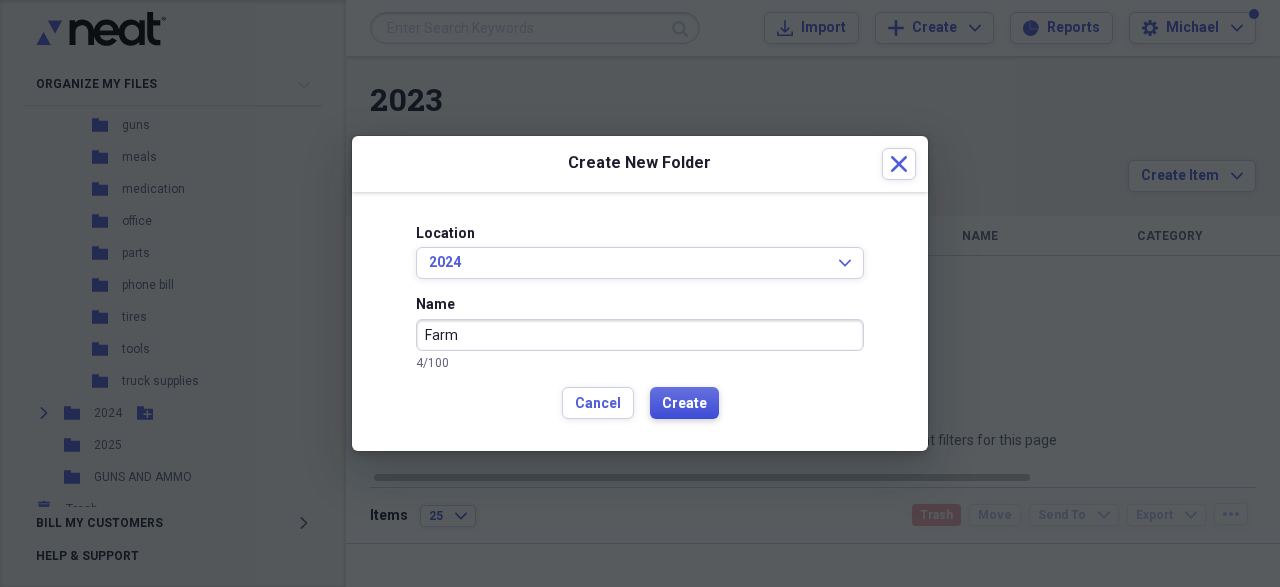 type on "Farm" 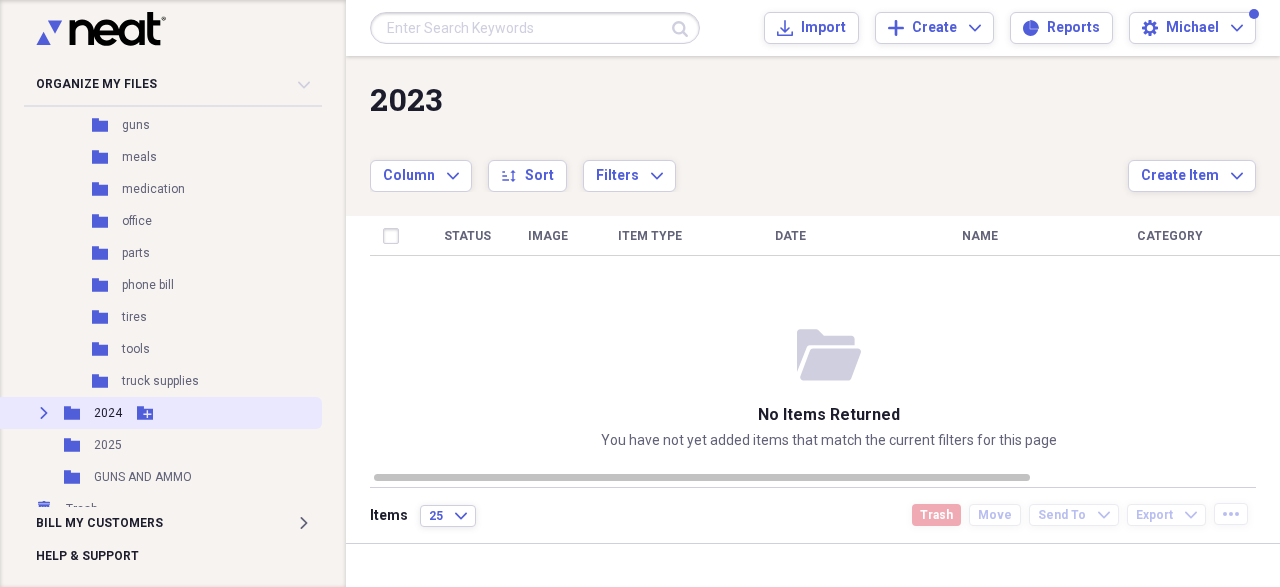 click 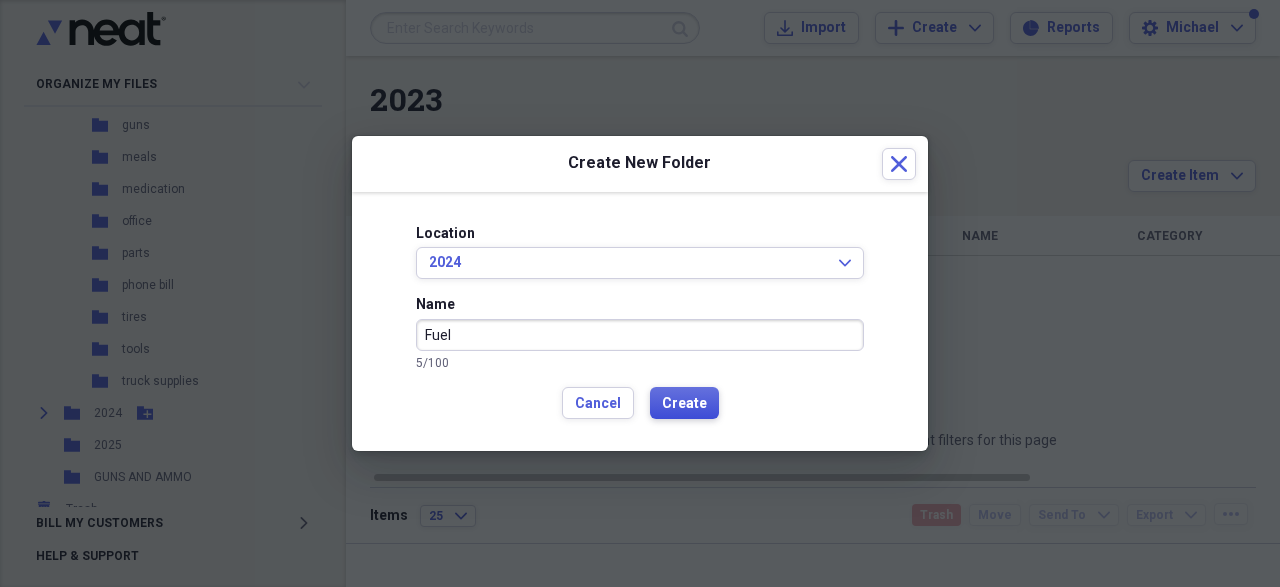 type on "Fuel" 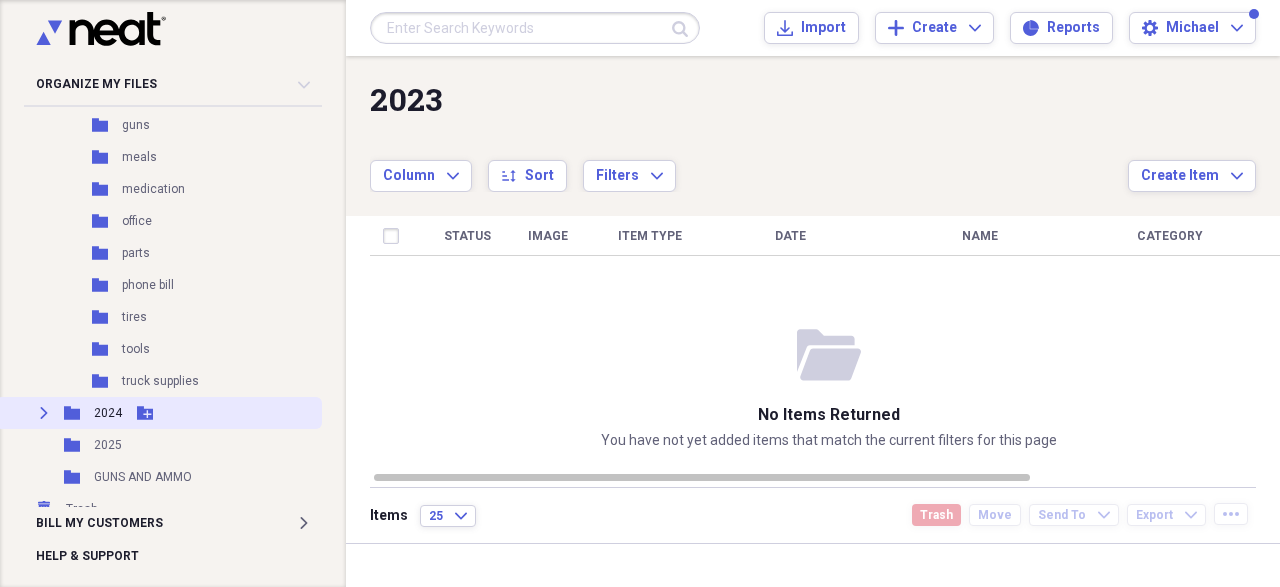 click 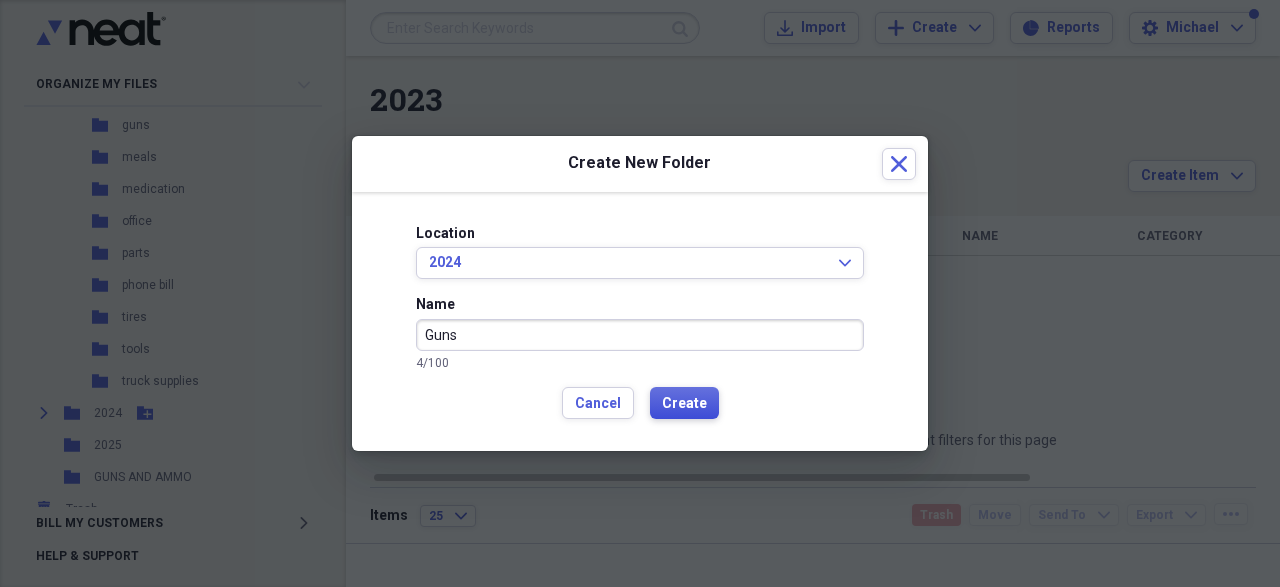 type on "Guns" 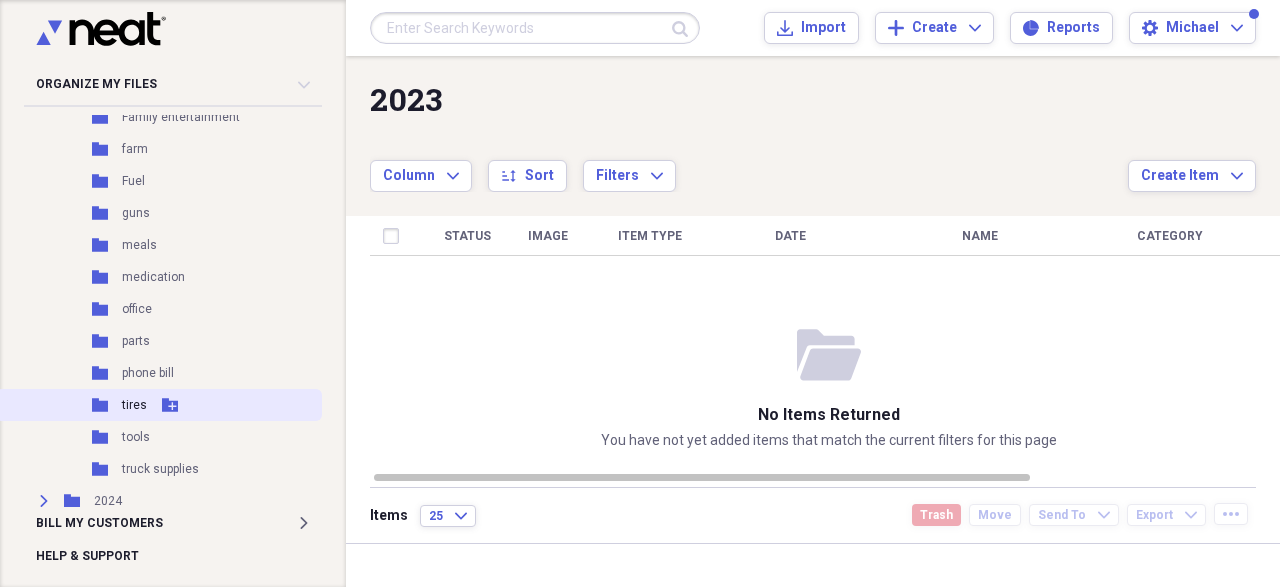 scroll, scrollTop: 550, scrollLeft: 0, axis: vertical 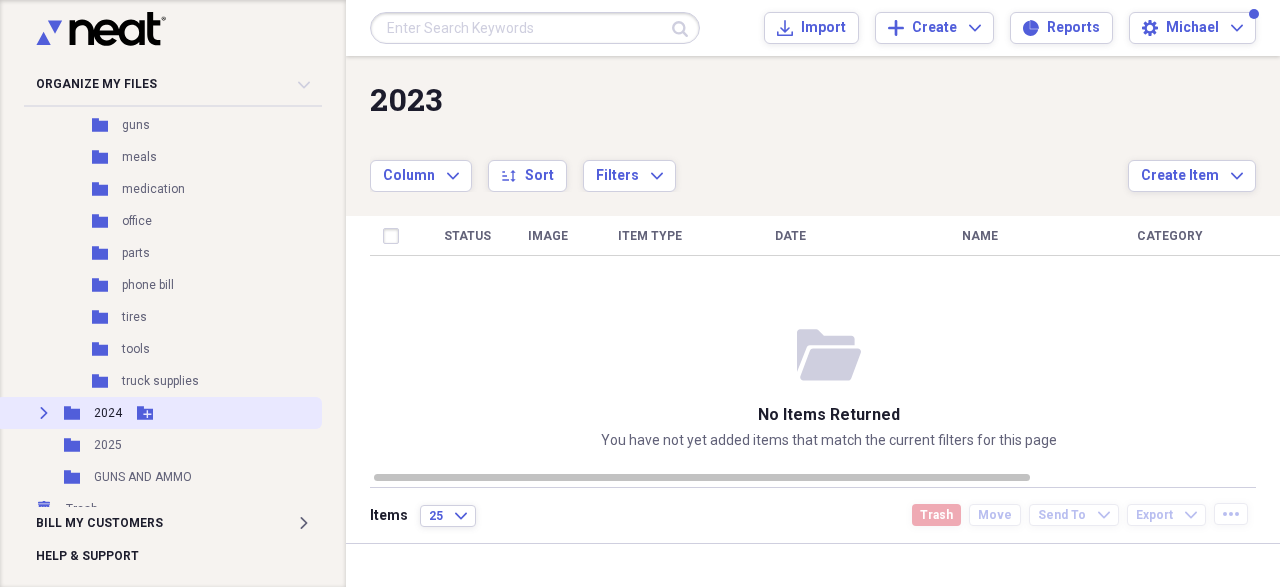click 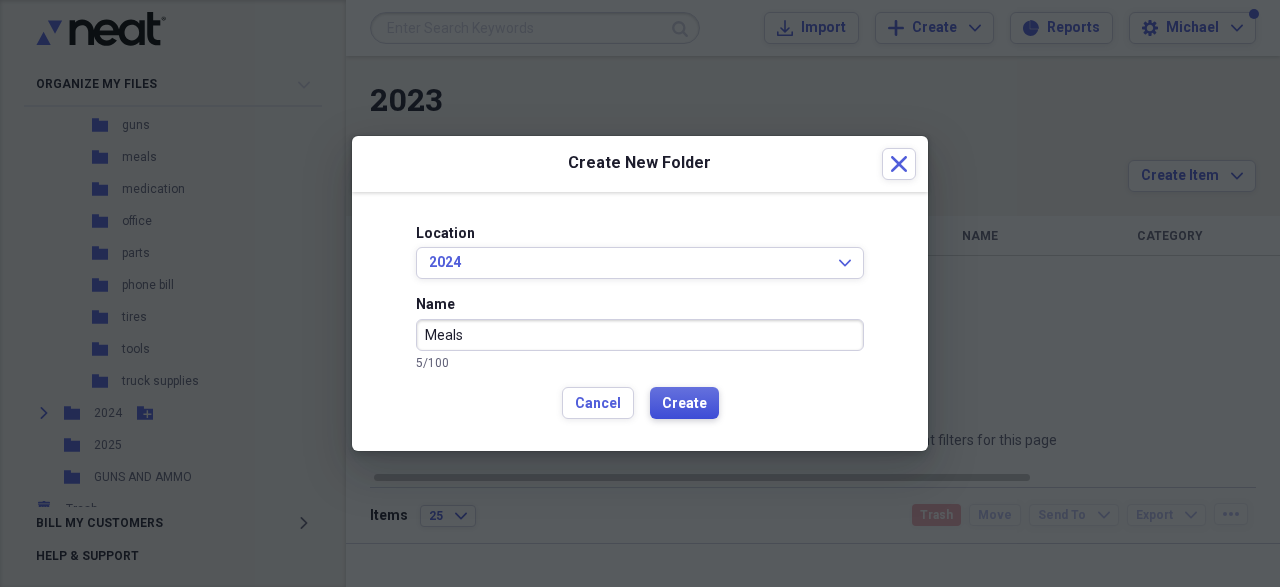 type on "Meals" 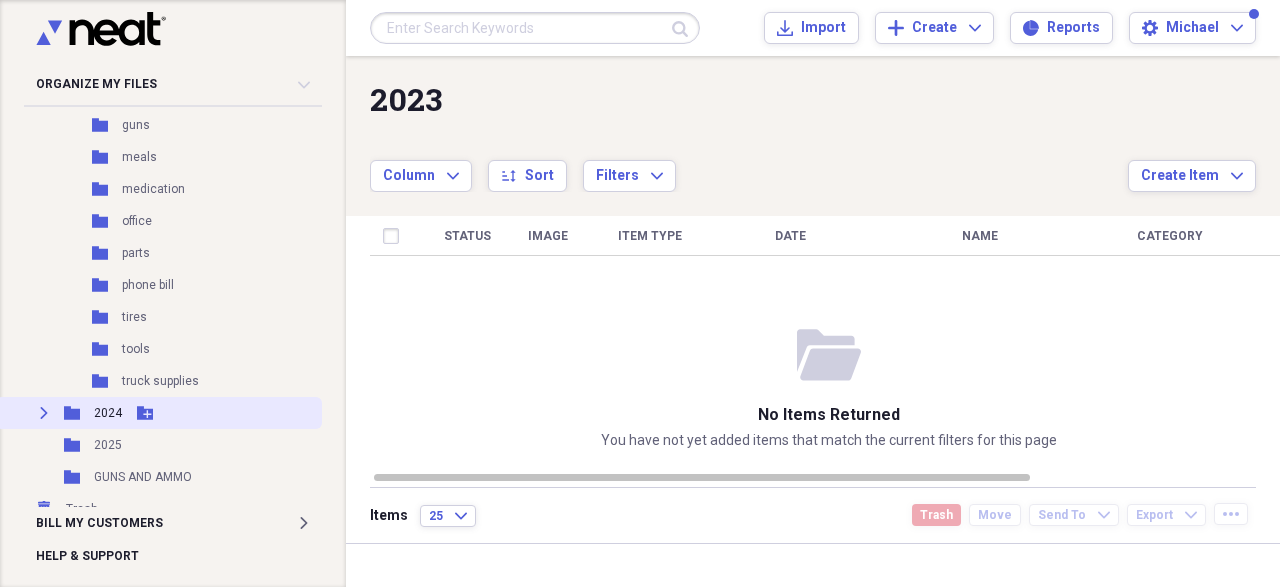click on "Add Folder" 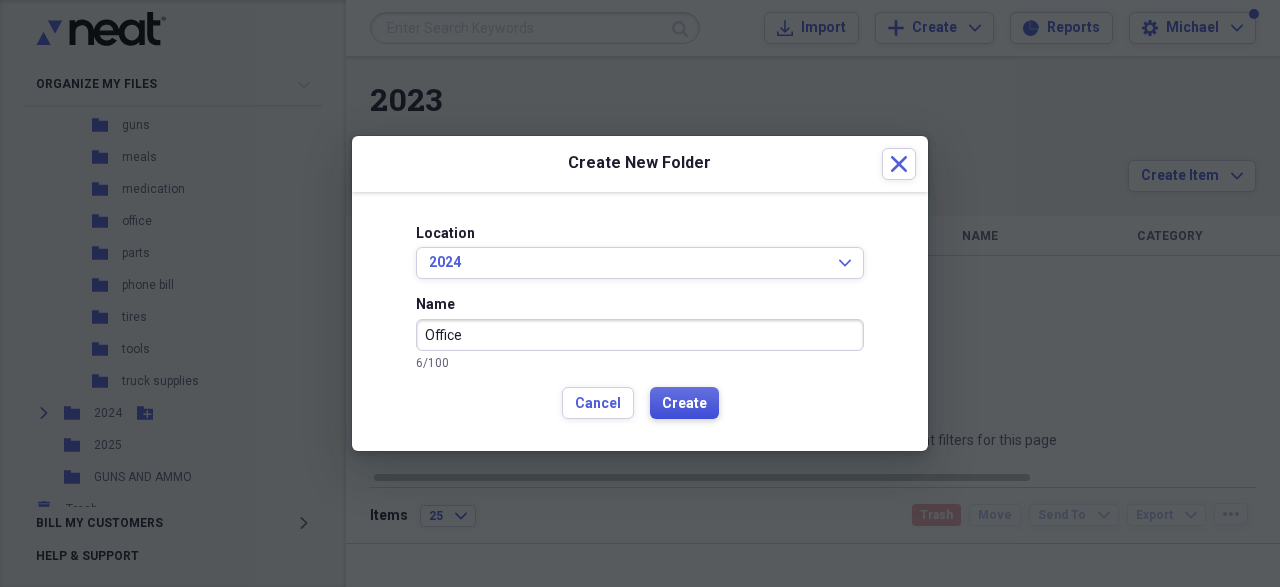 type on "Office" 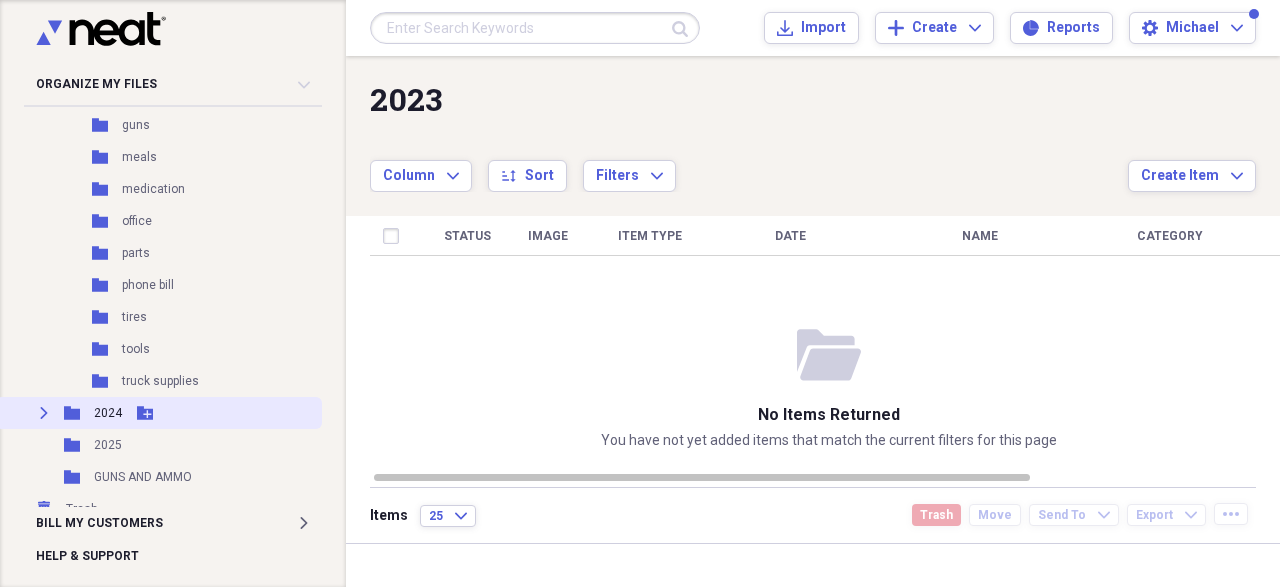 click 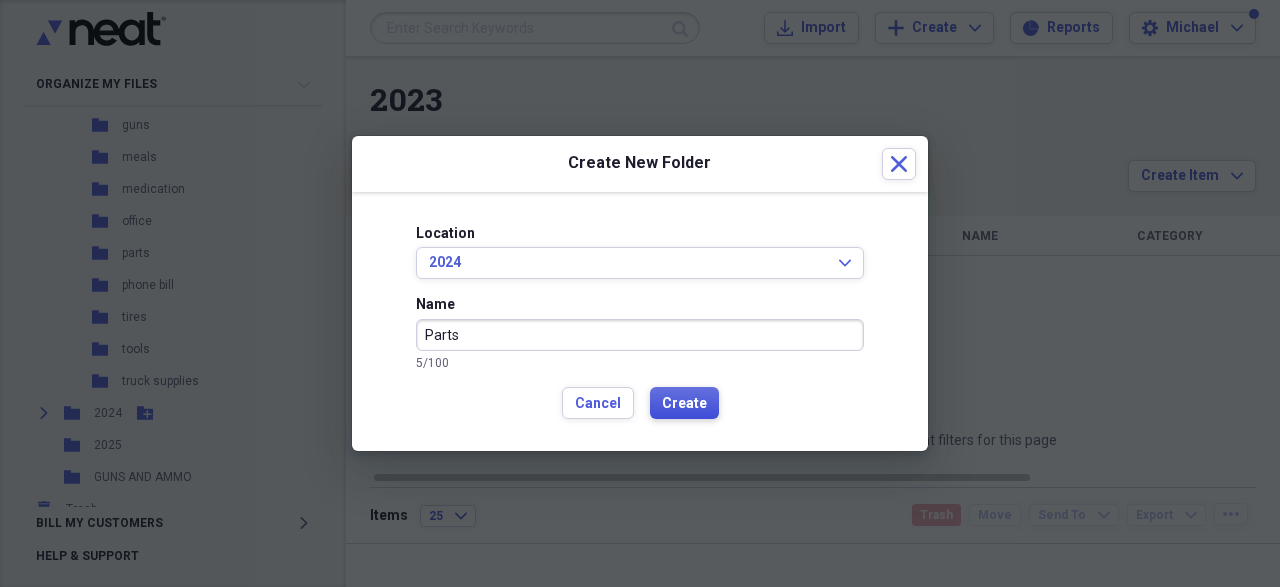 type on "Parts" 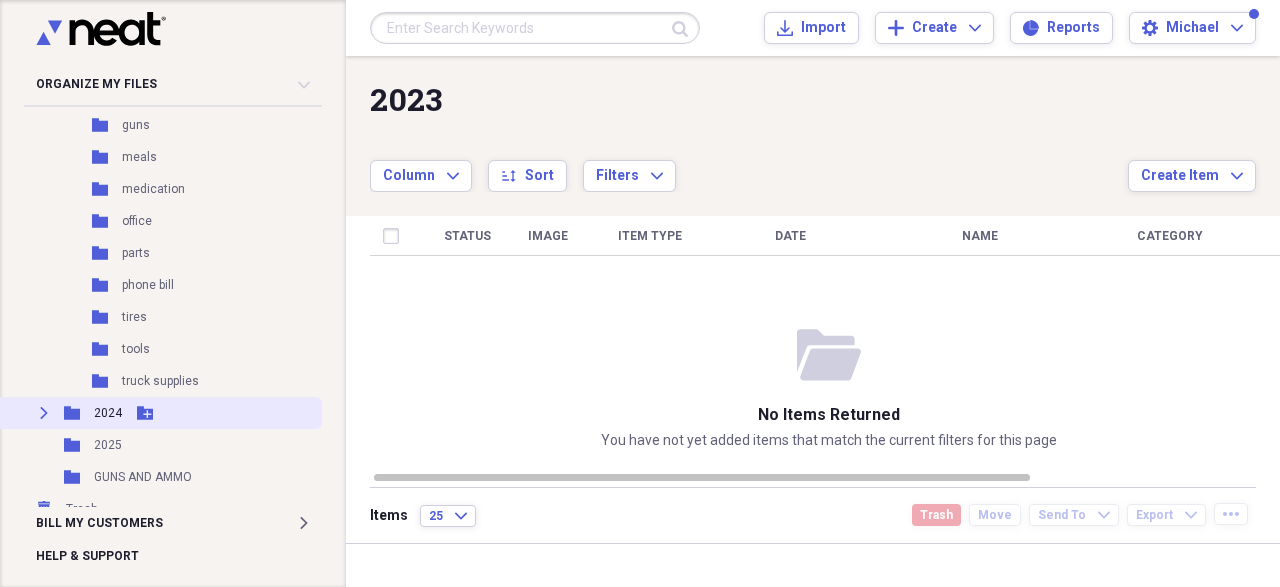 click 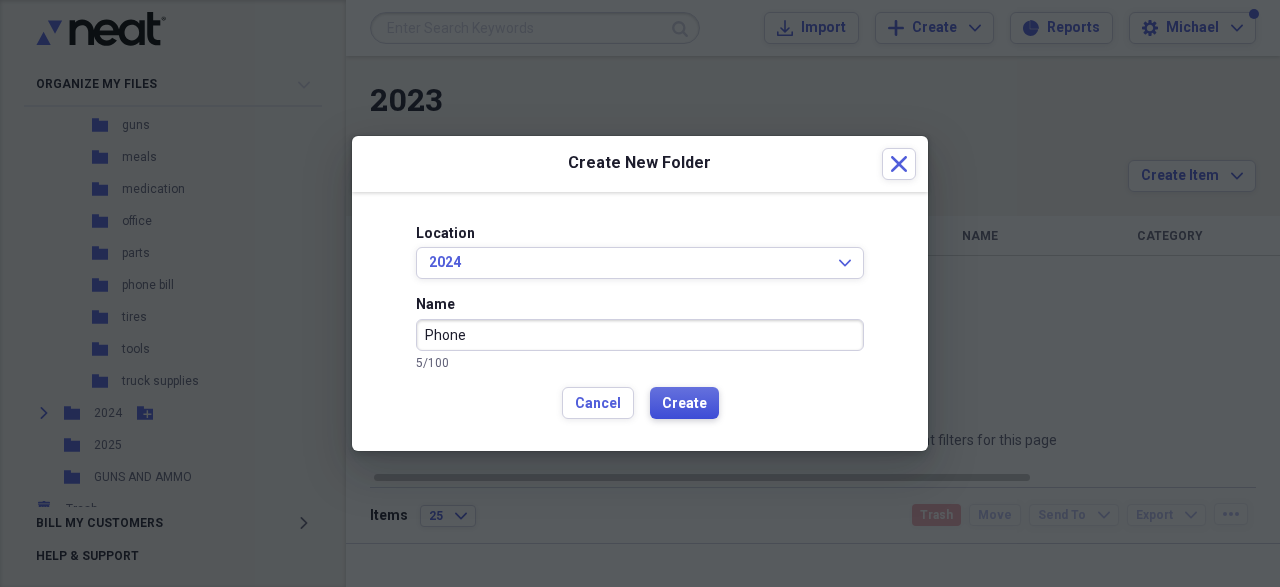 type on "Phone" 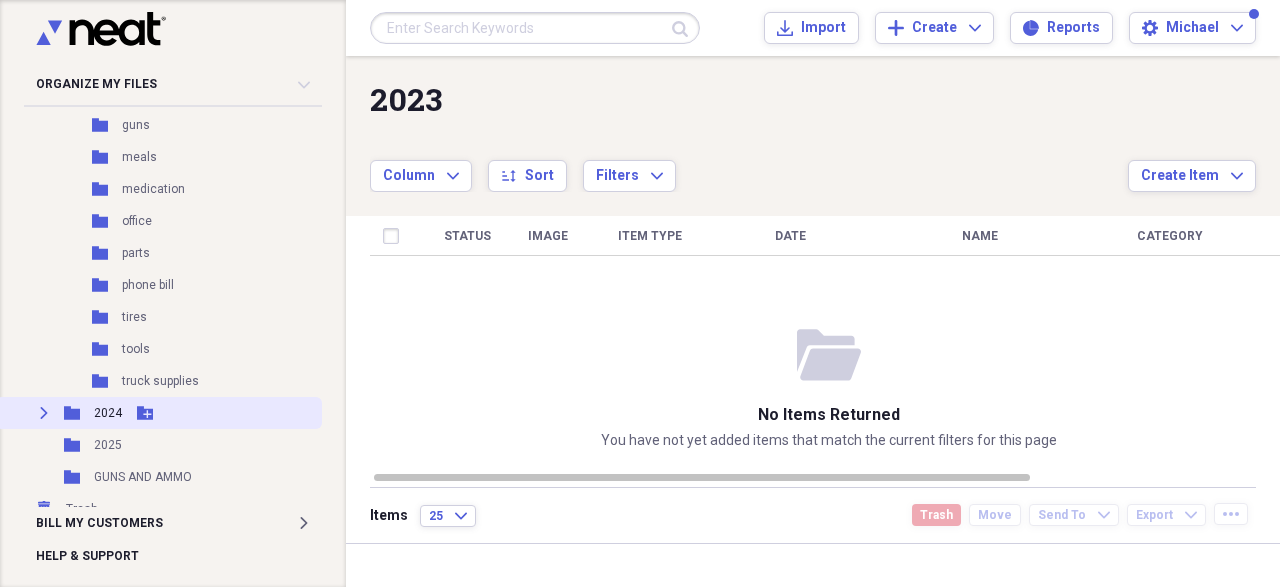 click 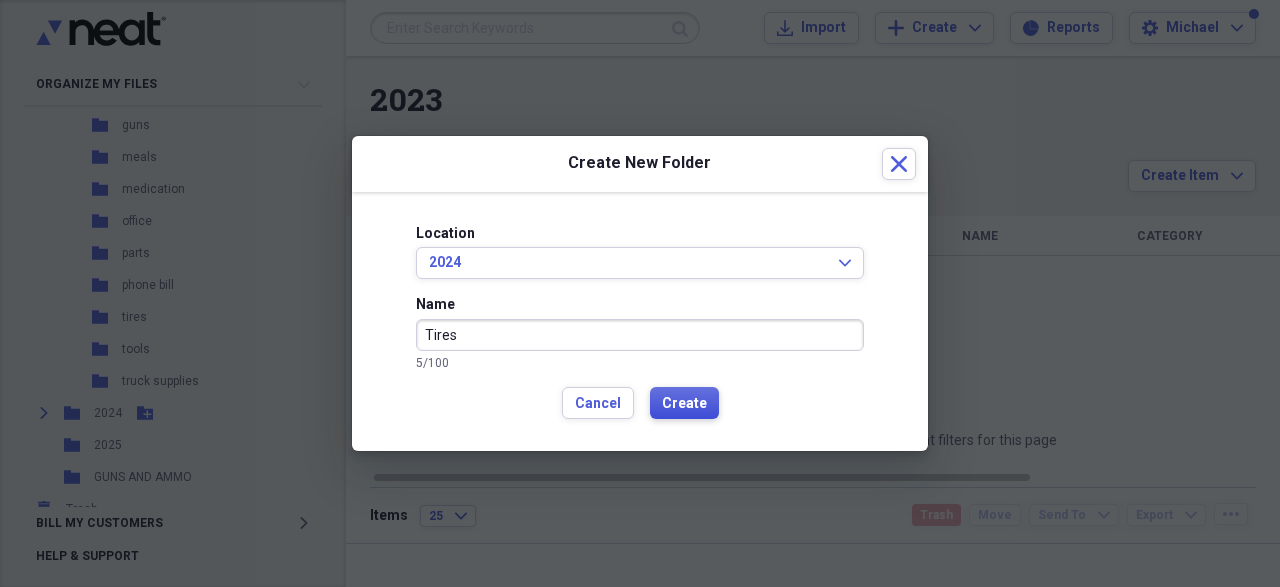 type on "Tires" 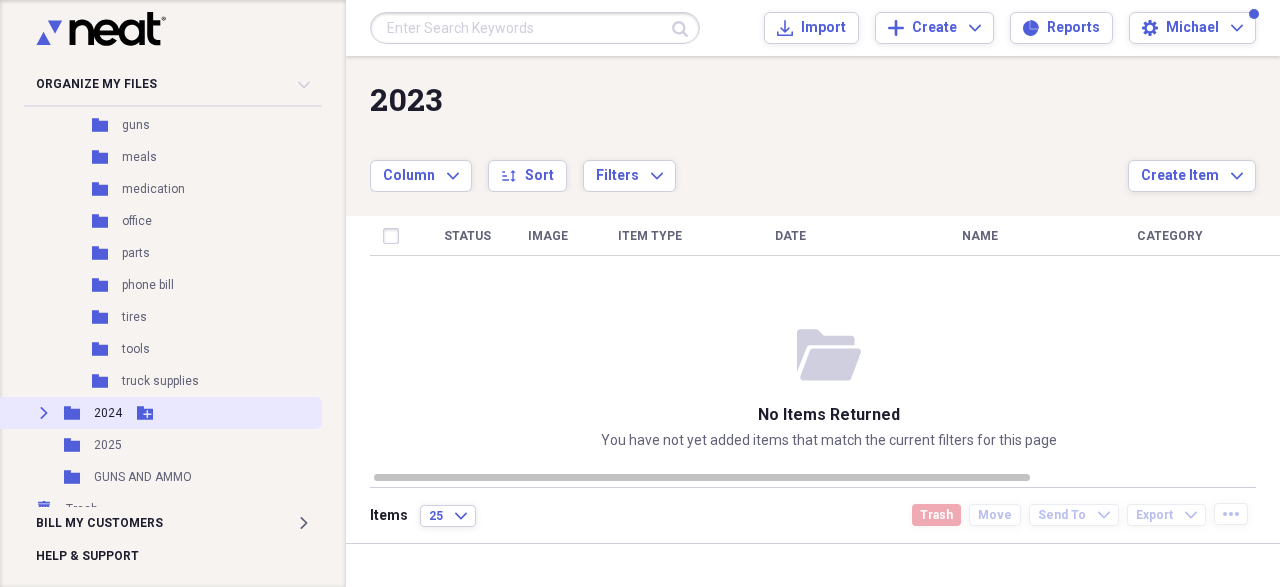 click 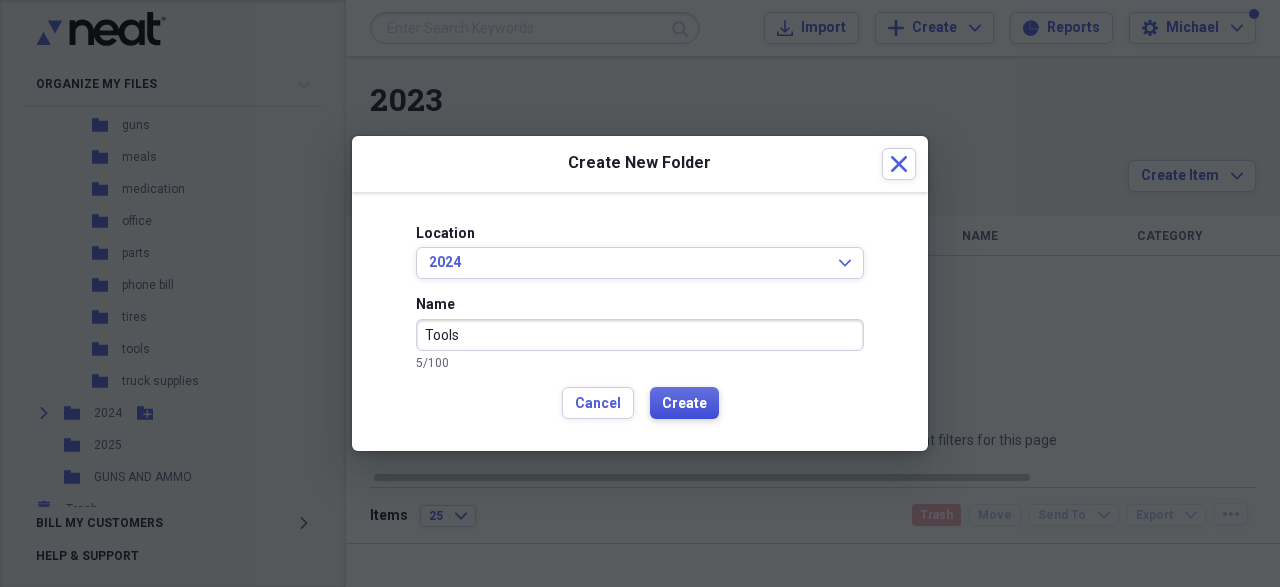type on "Tools" 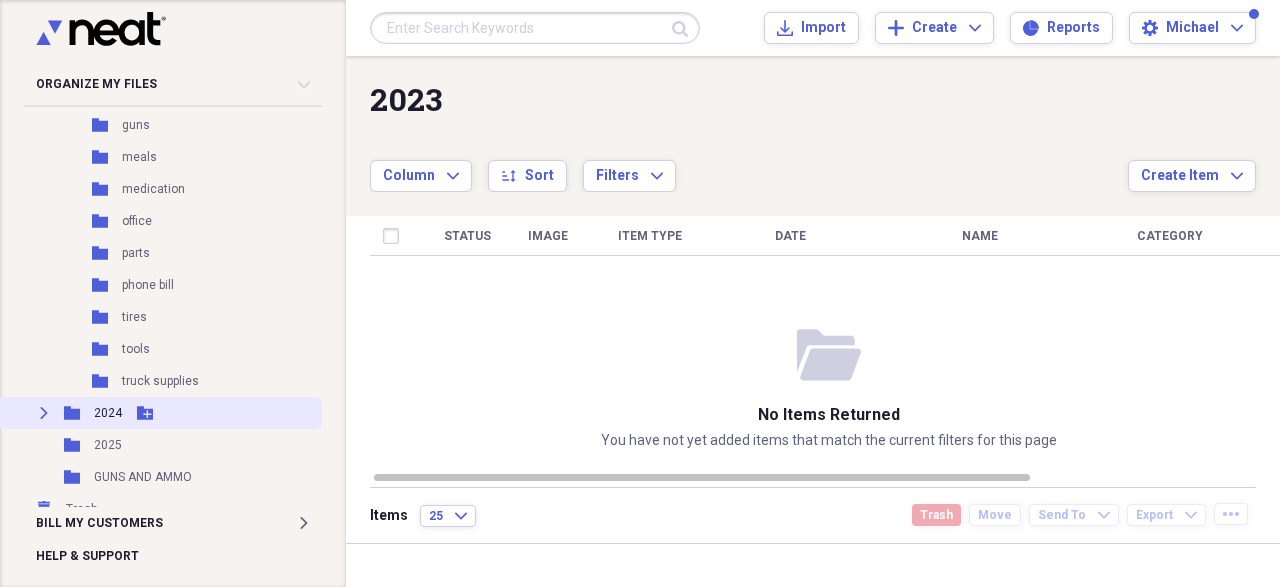 click 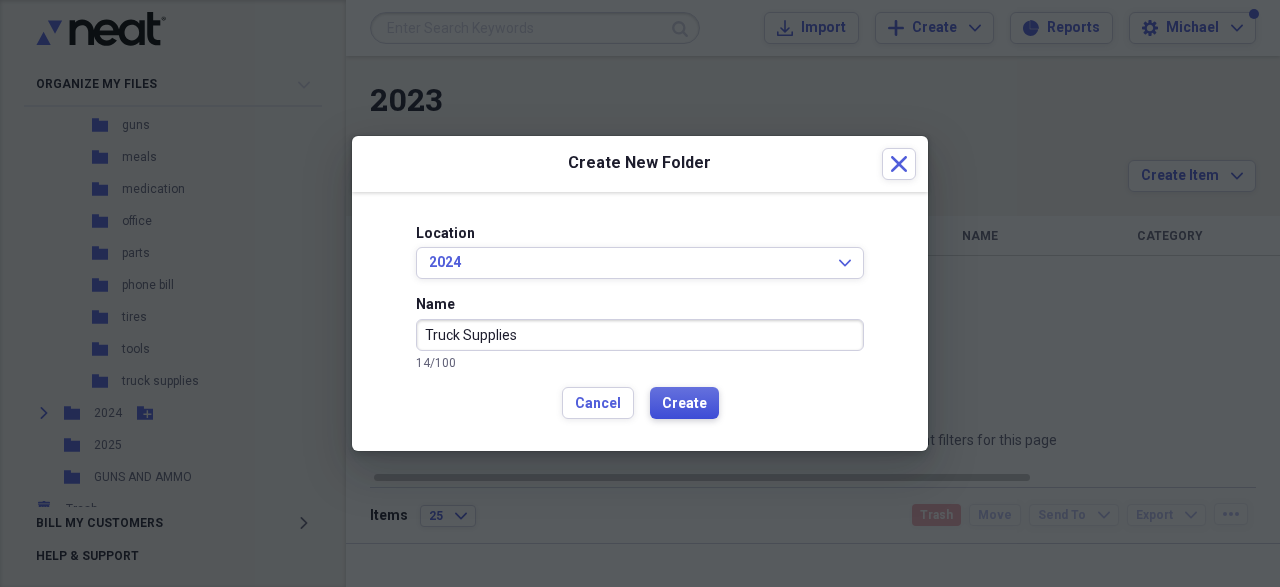 type on "Truck Supplies" 